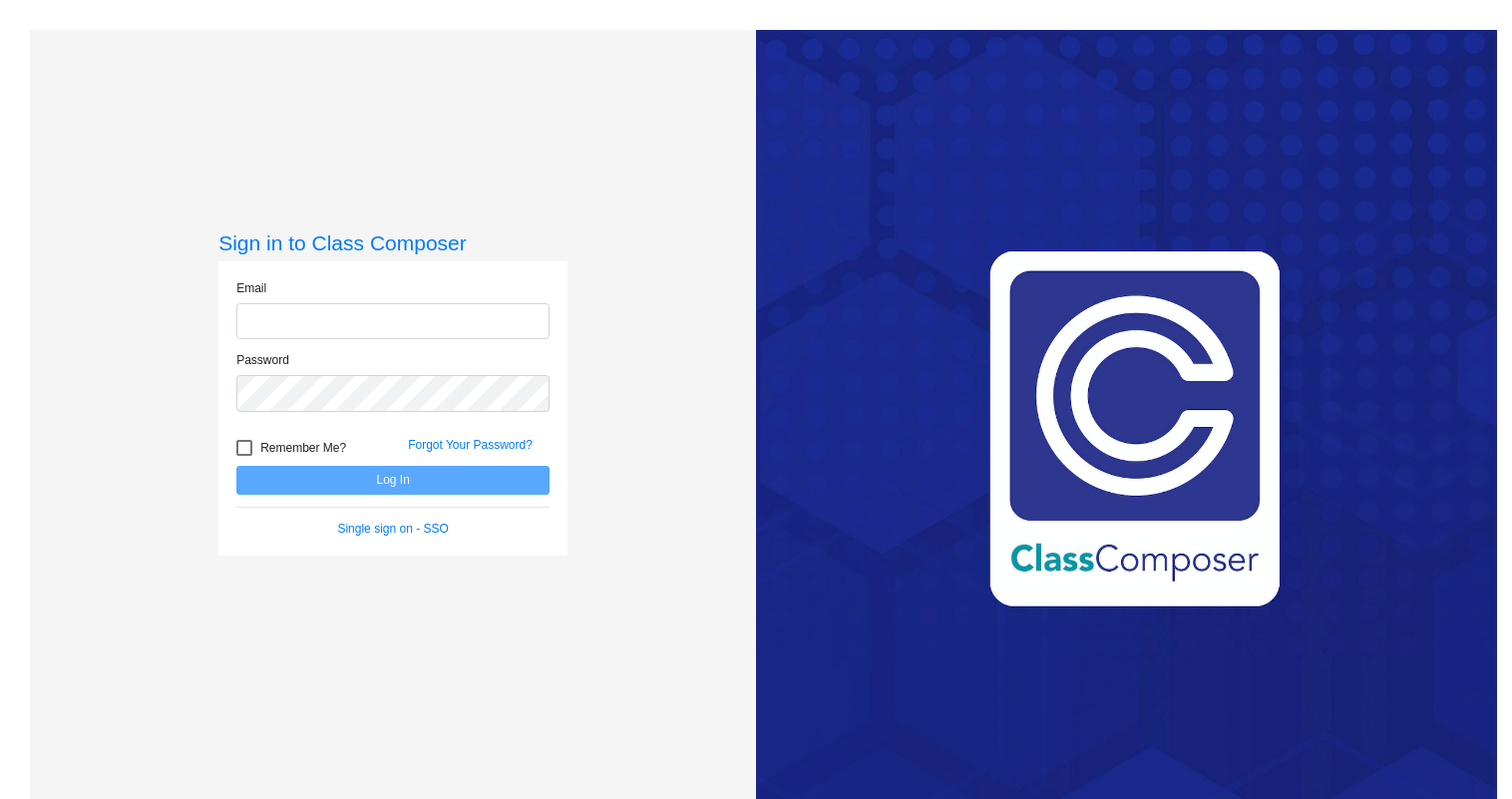 scroll, scrollTop: 0, scrollLeft: 0, axis: both 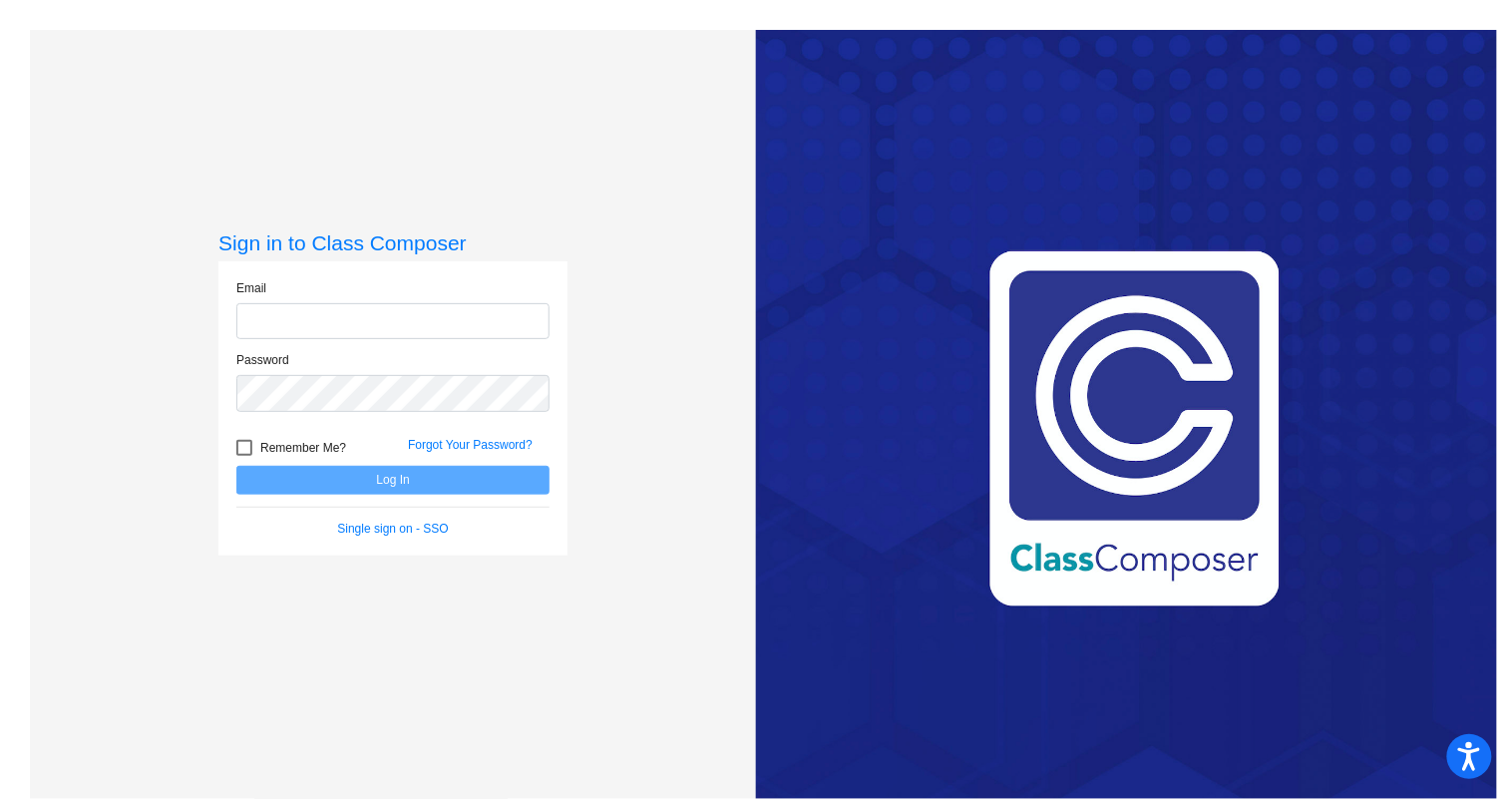 type on "[EMAIL]" 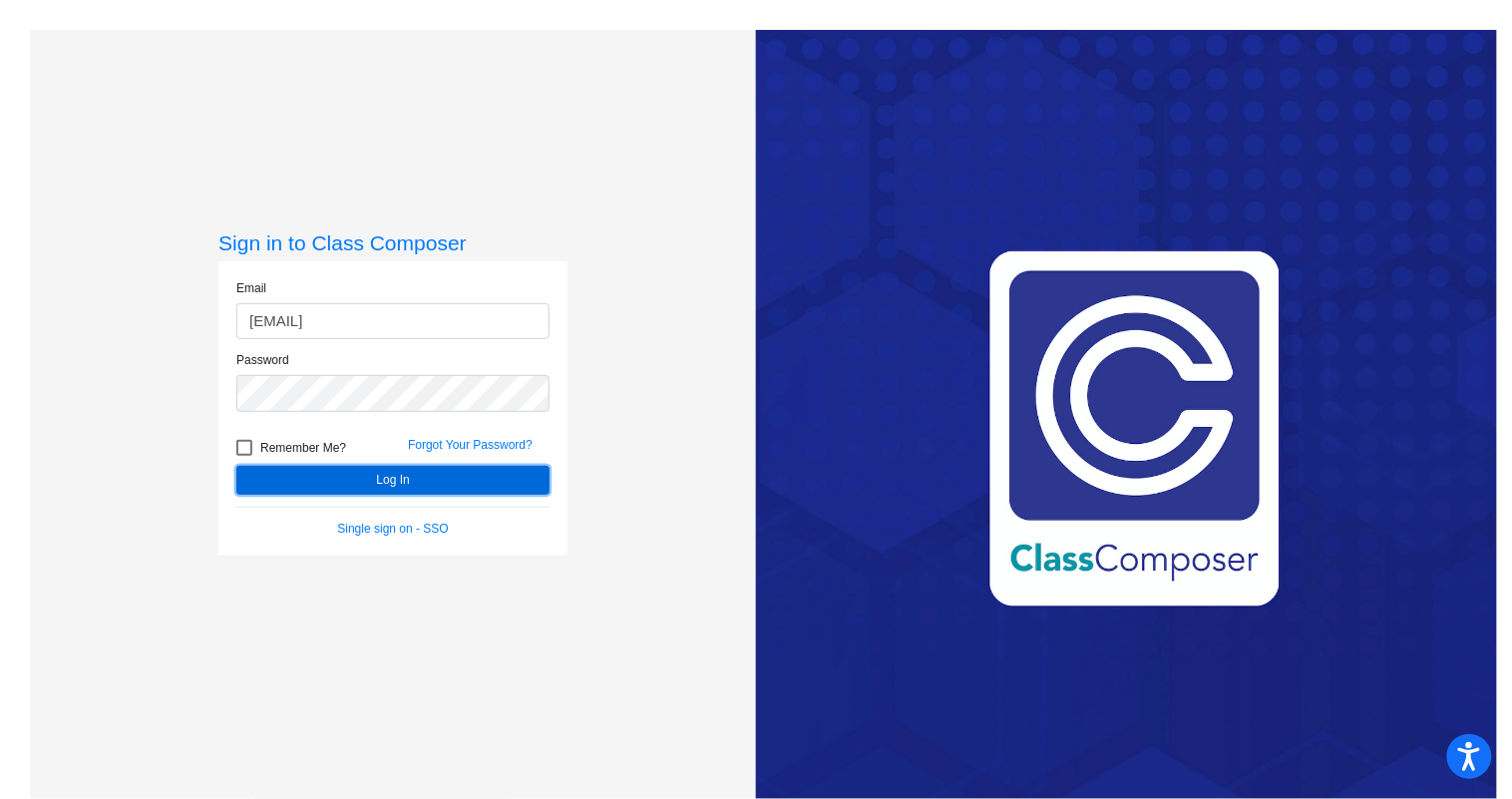 click on "Log In" 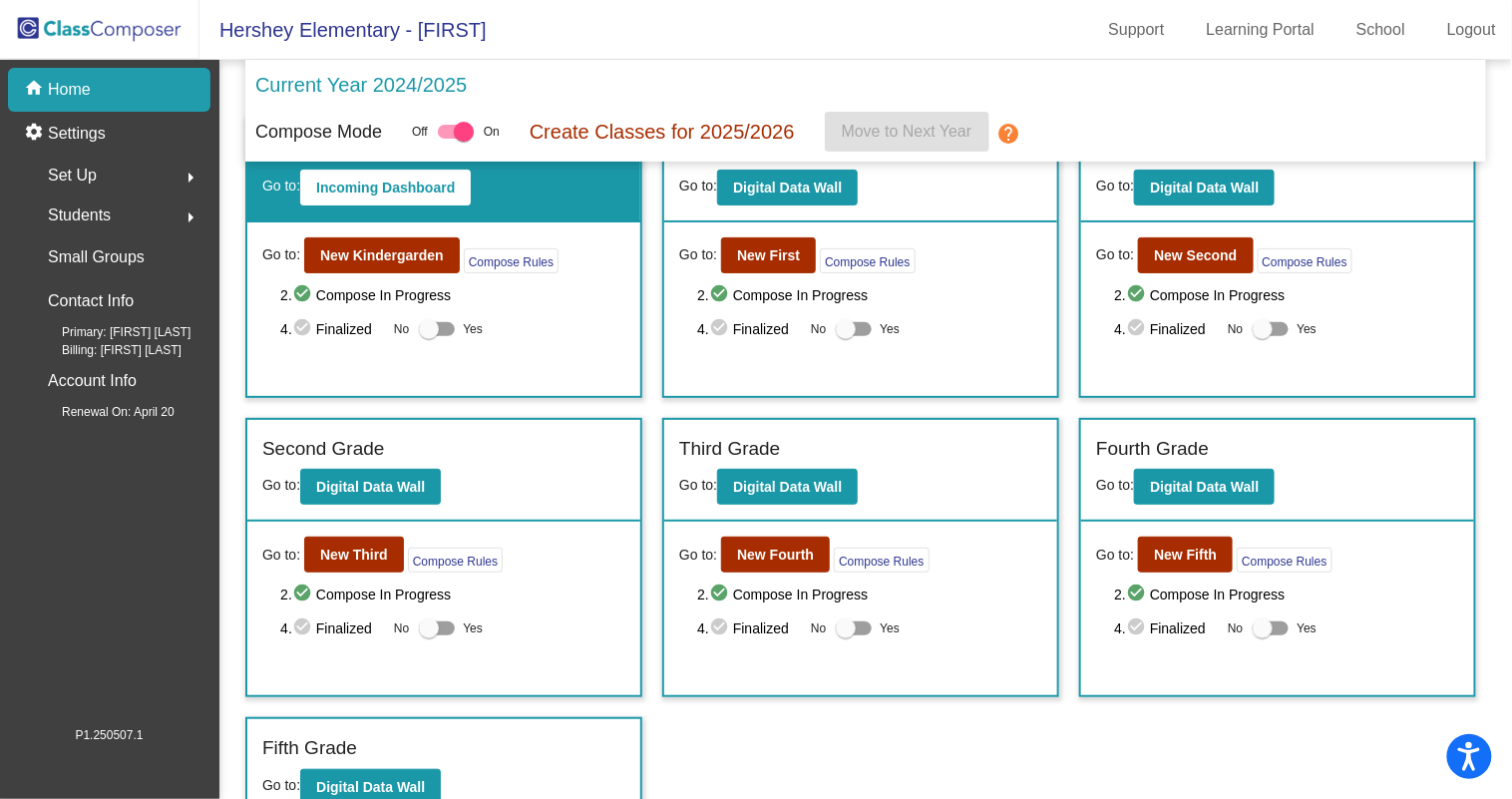scroll, scrollTop: 73, scrollLeft: 0, axis: vertical 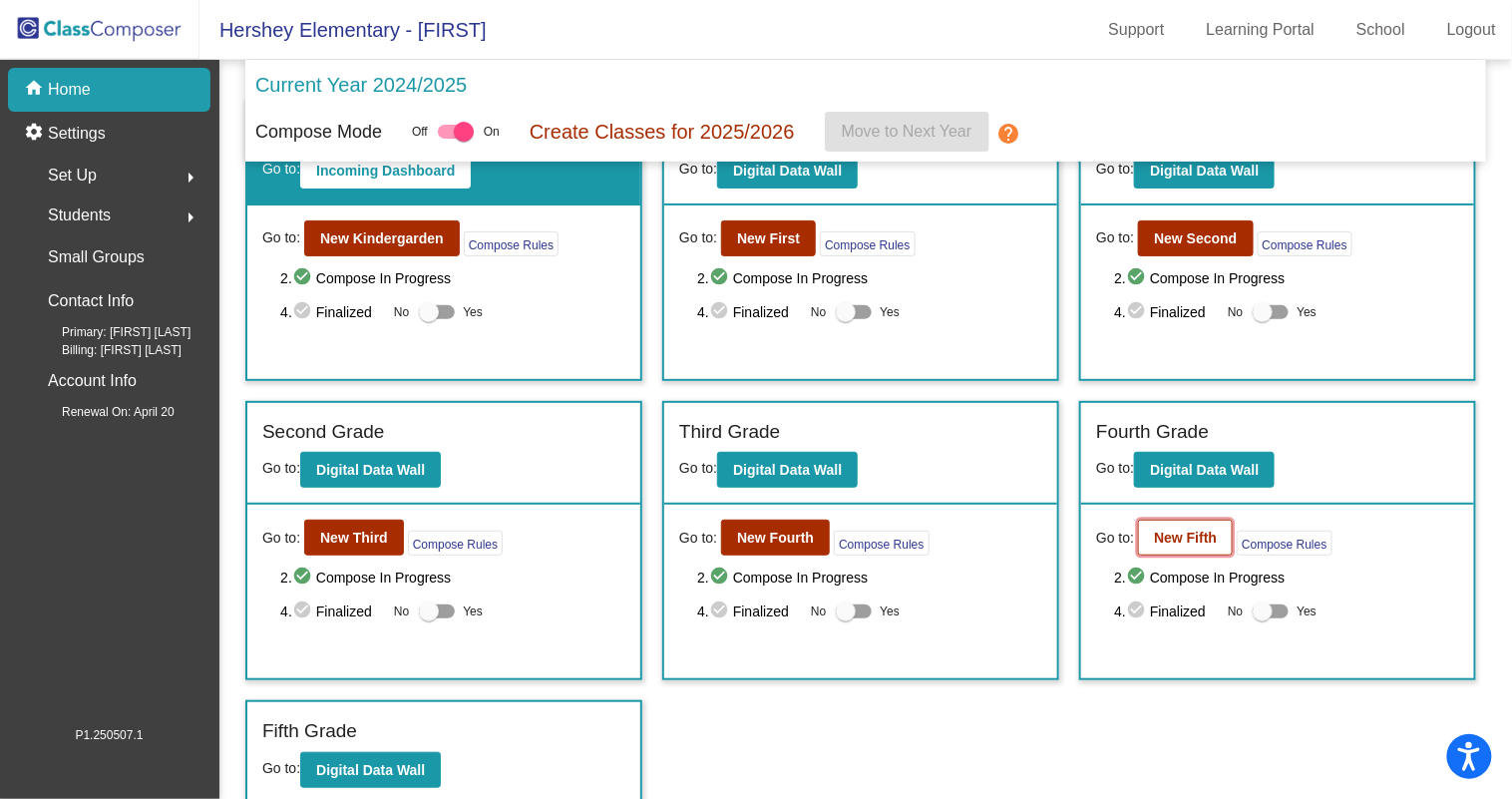 click on "New Fifth" 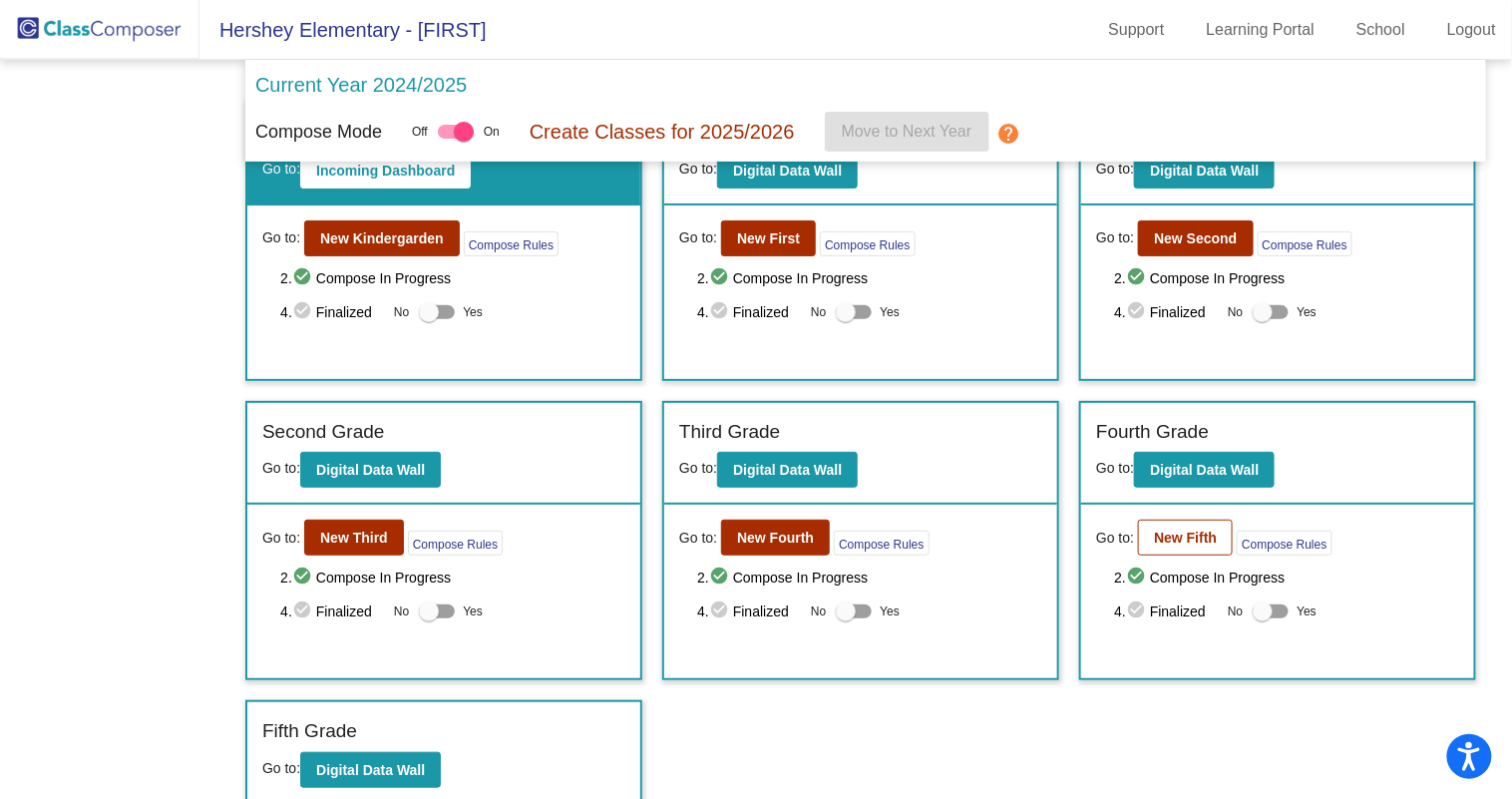 scroll, scrollTop: 0, scrollLeft: 0, axis: both 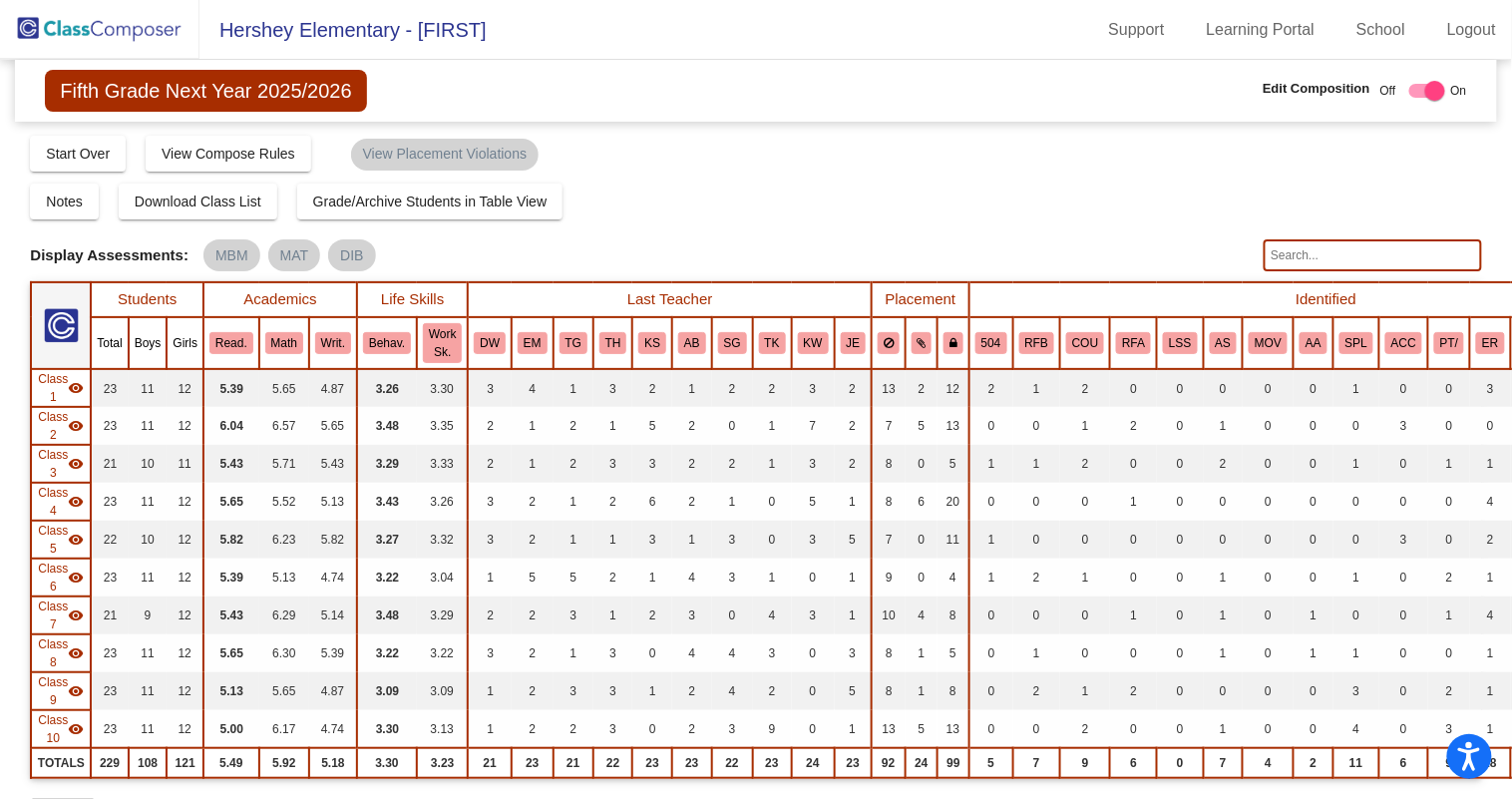 click 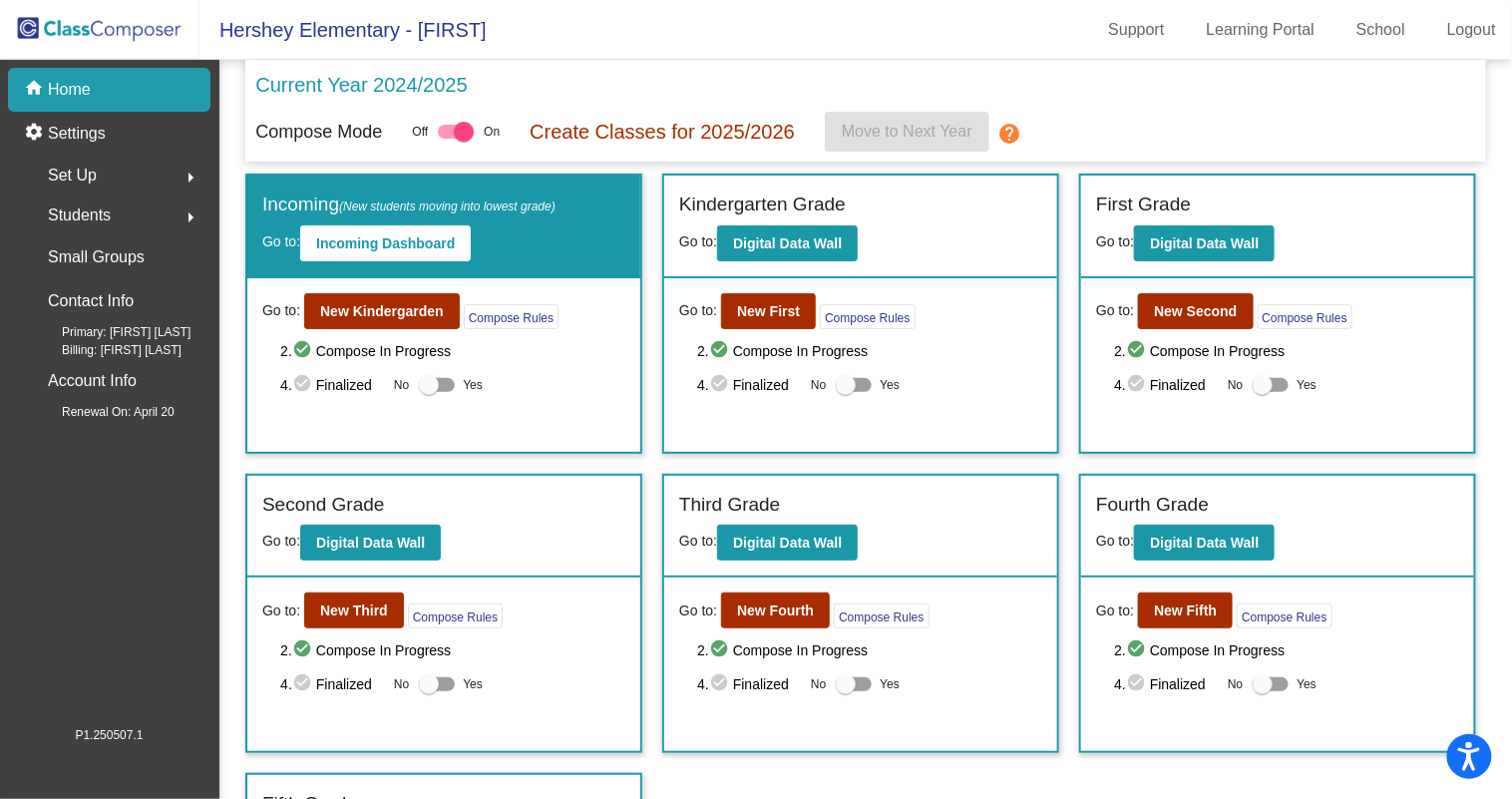 click on "arrow_right" 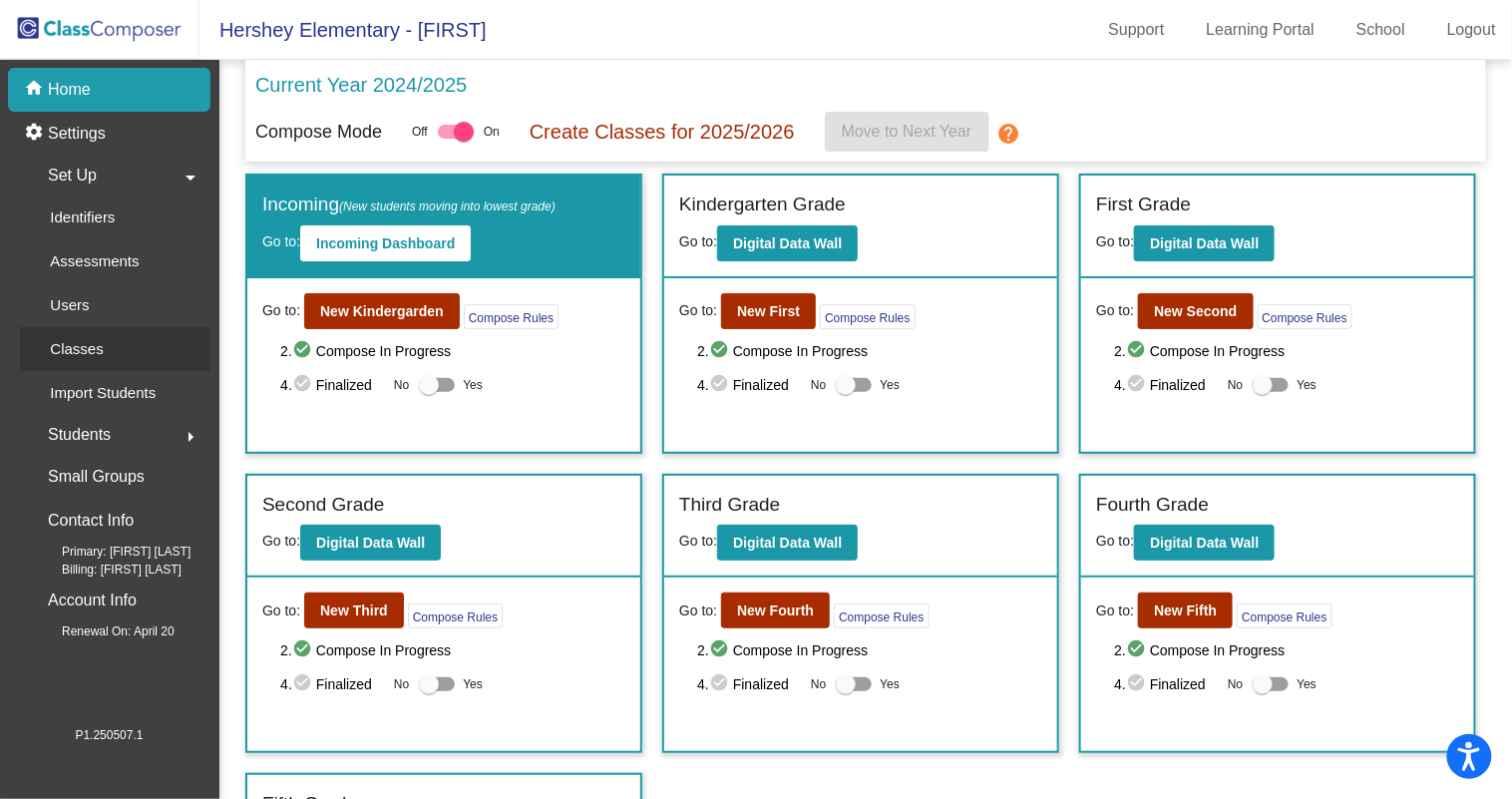 click on "Classes" 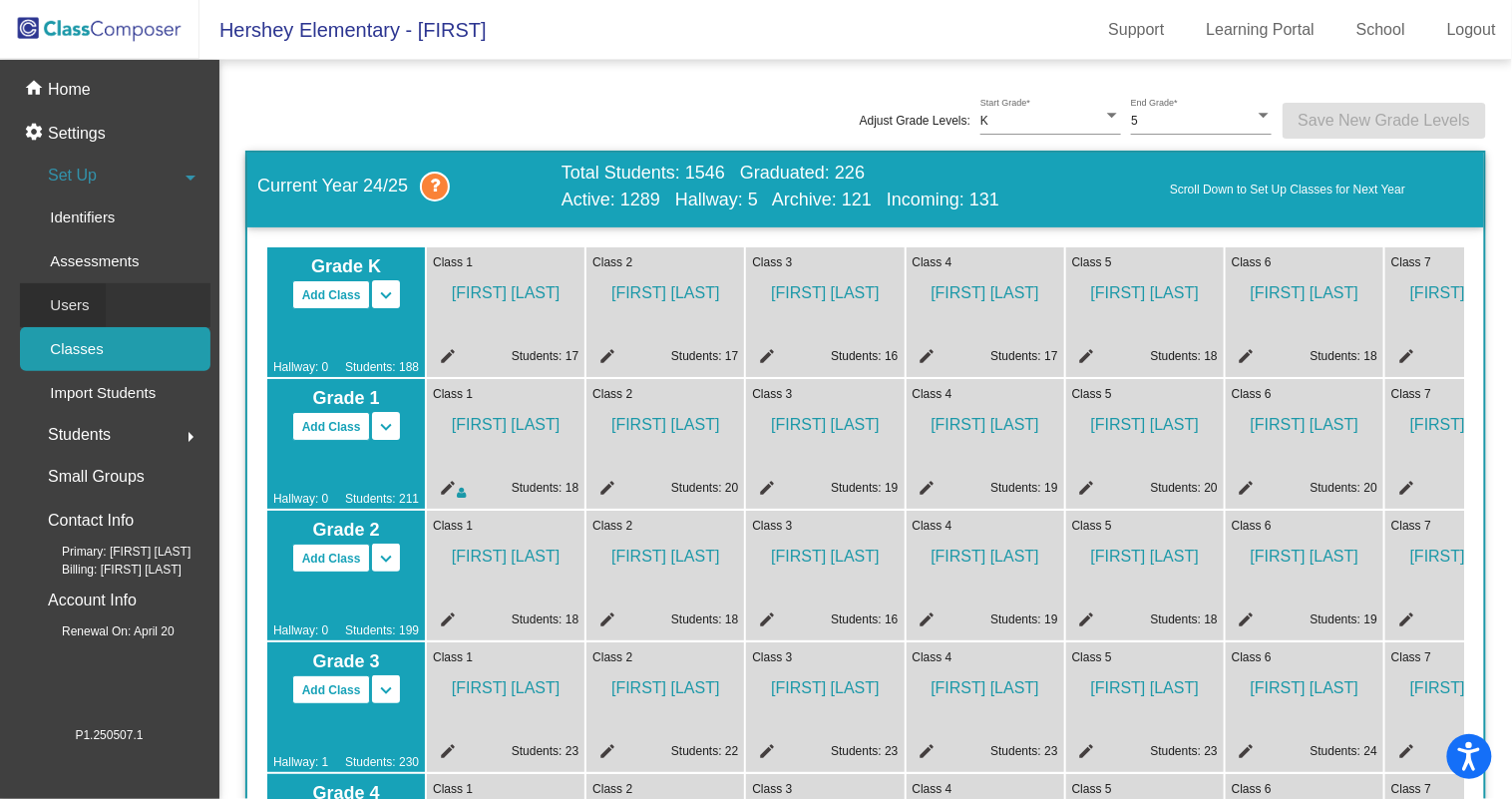 click on "Users" 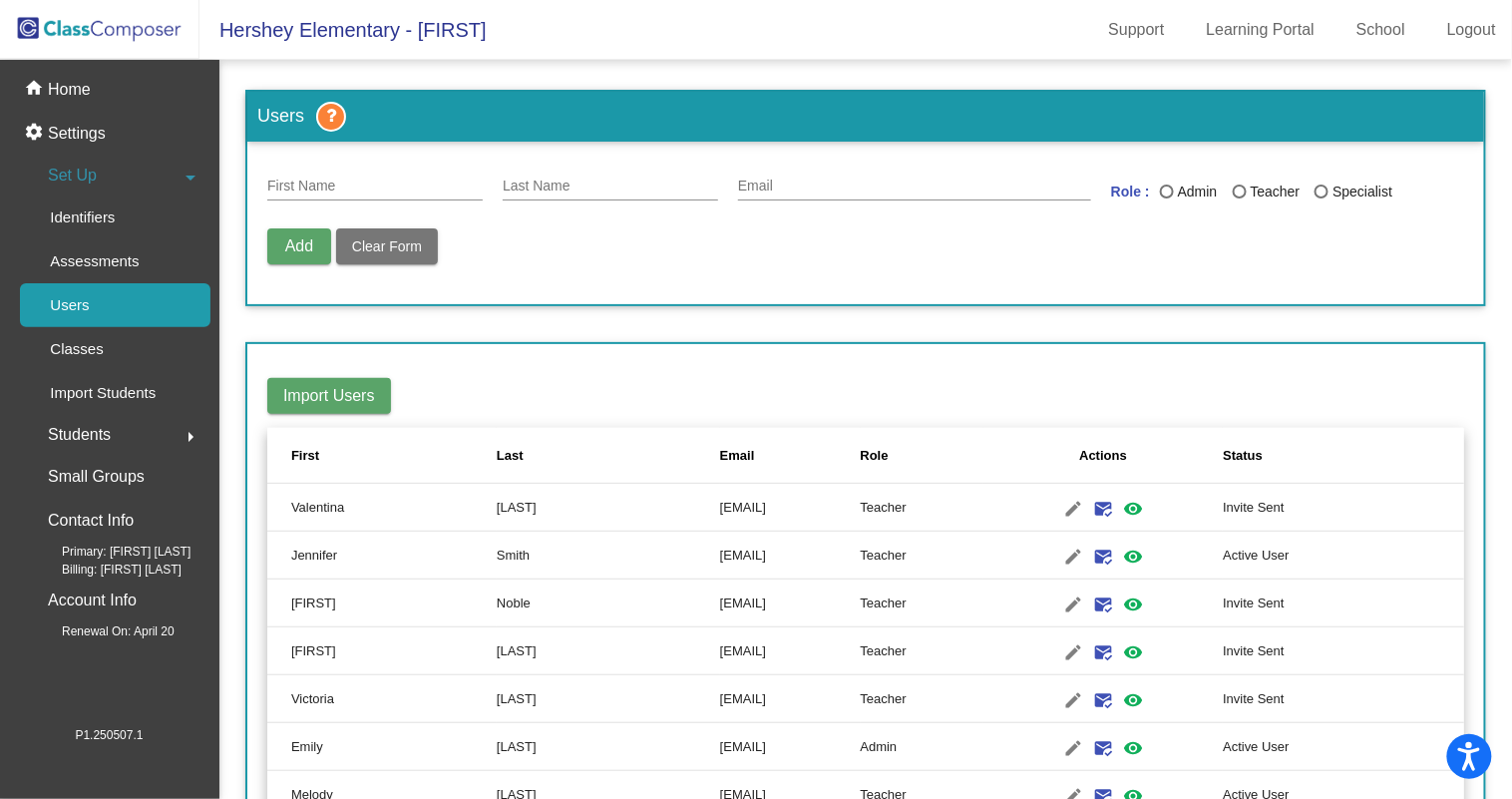 click on "First Name" at bounding box center [375, 187] 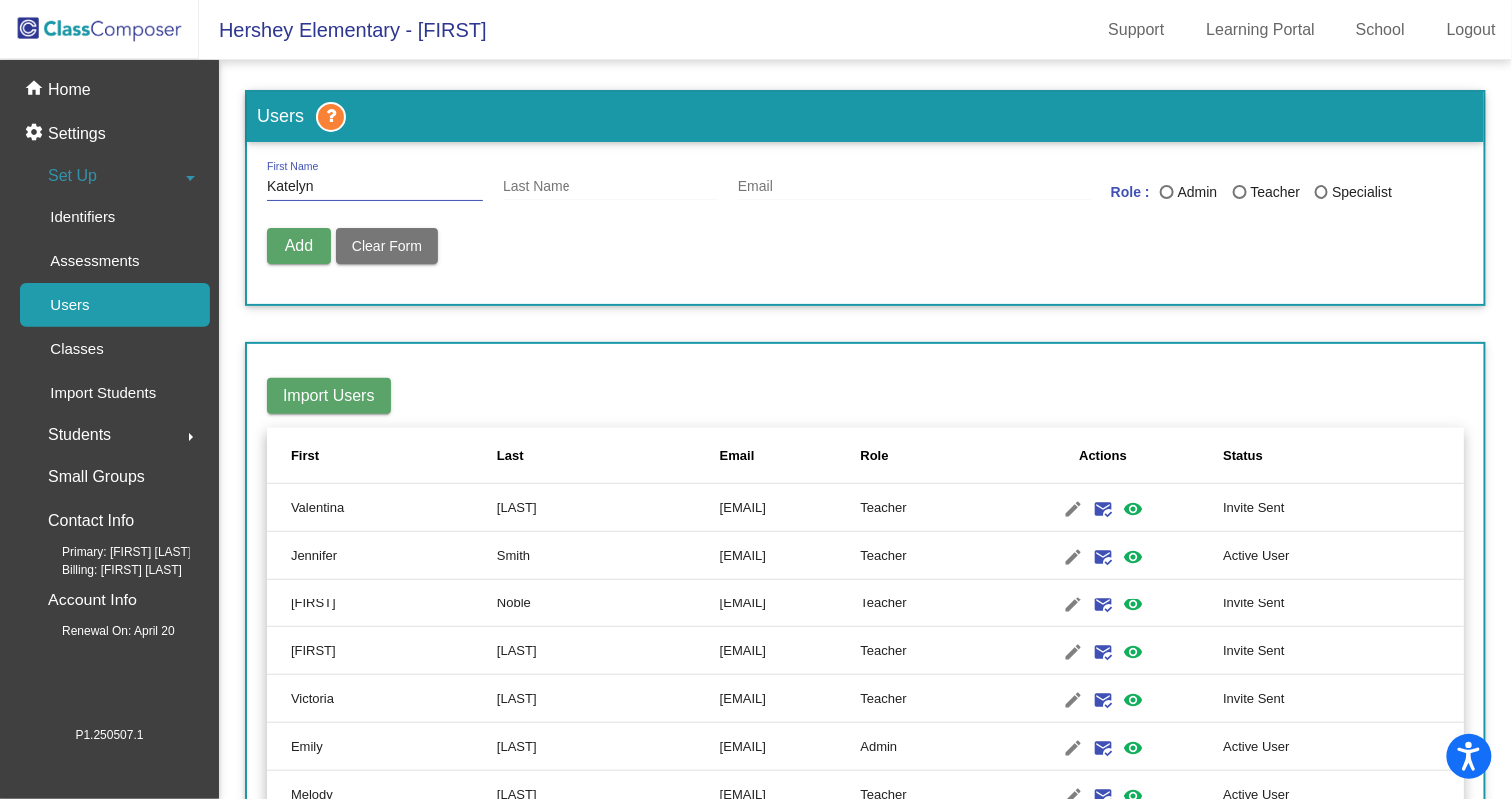 type on "Katelyn" 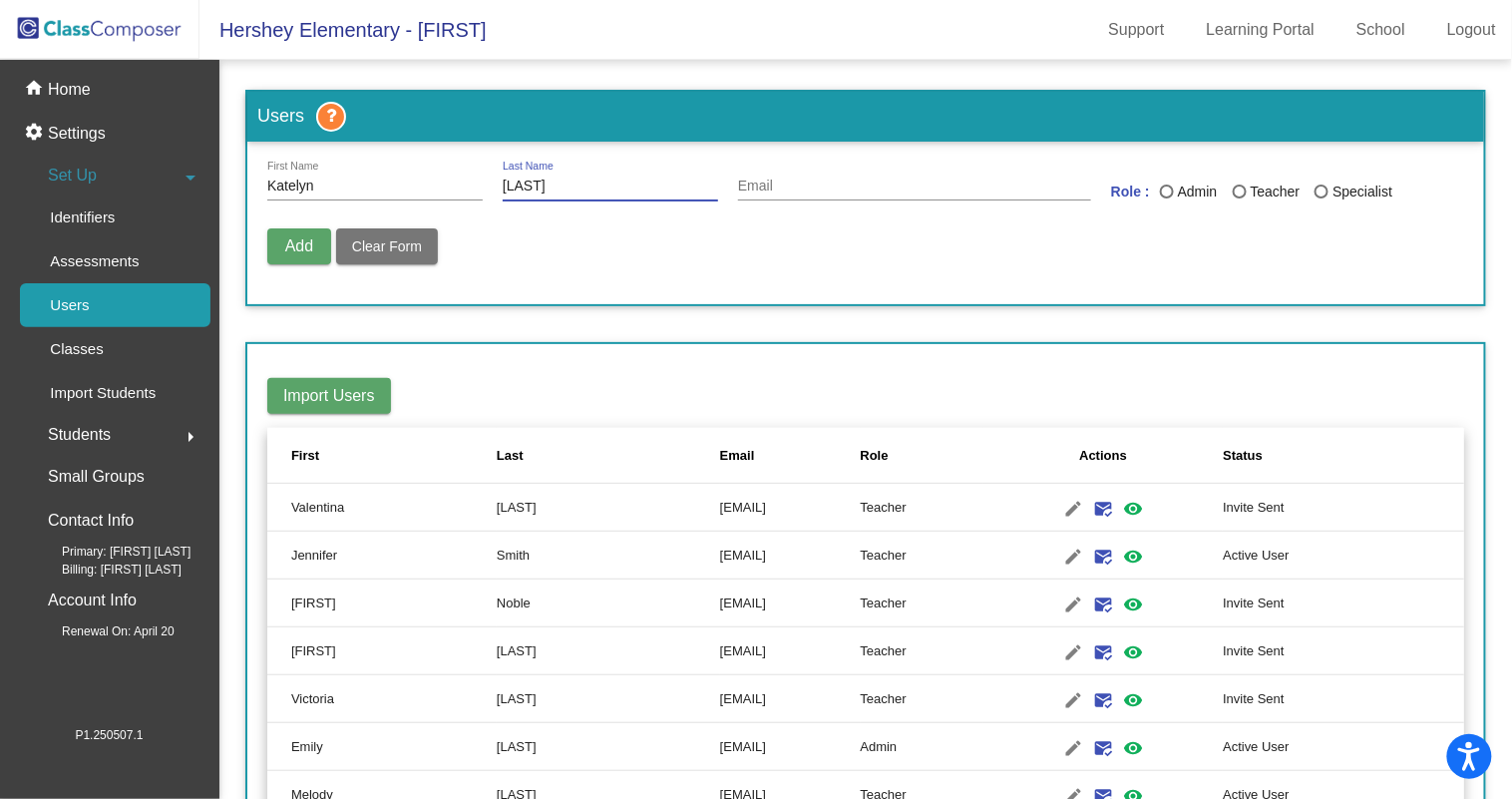 type on "[LAST]" 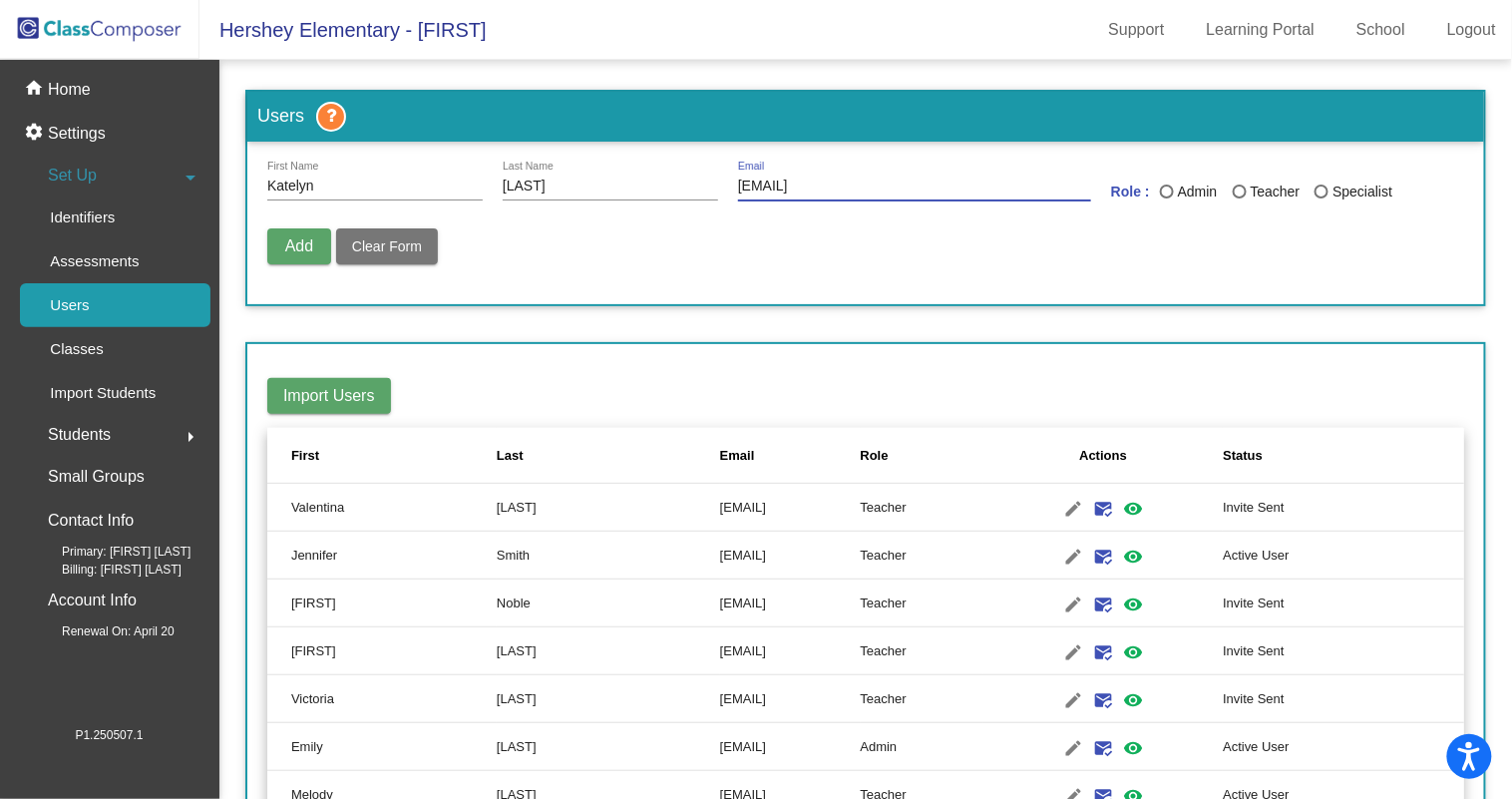 type on "[EMAIL]" 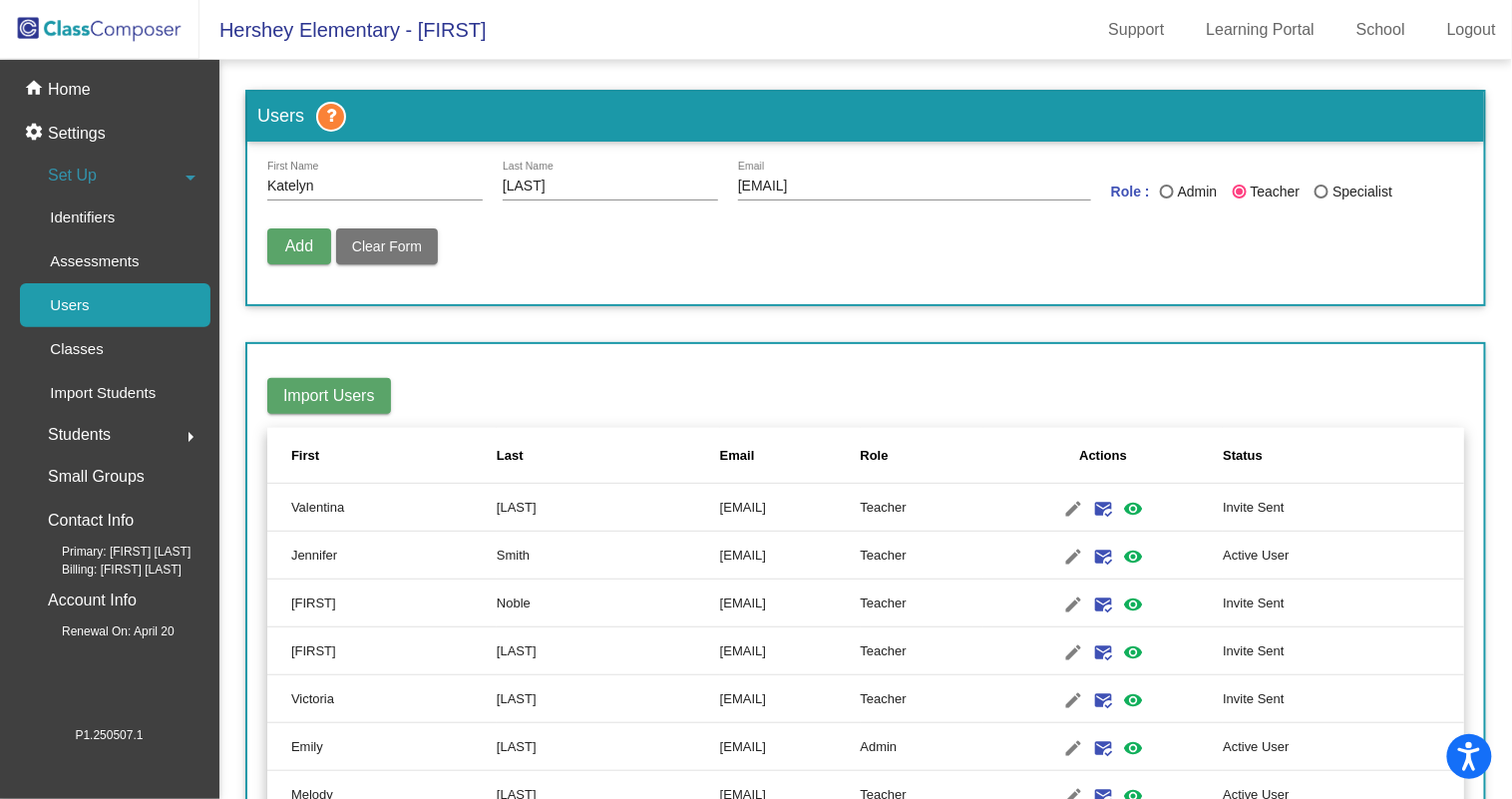 click on "Add" at bounding box center (299, 245) 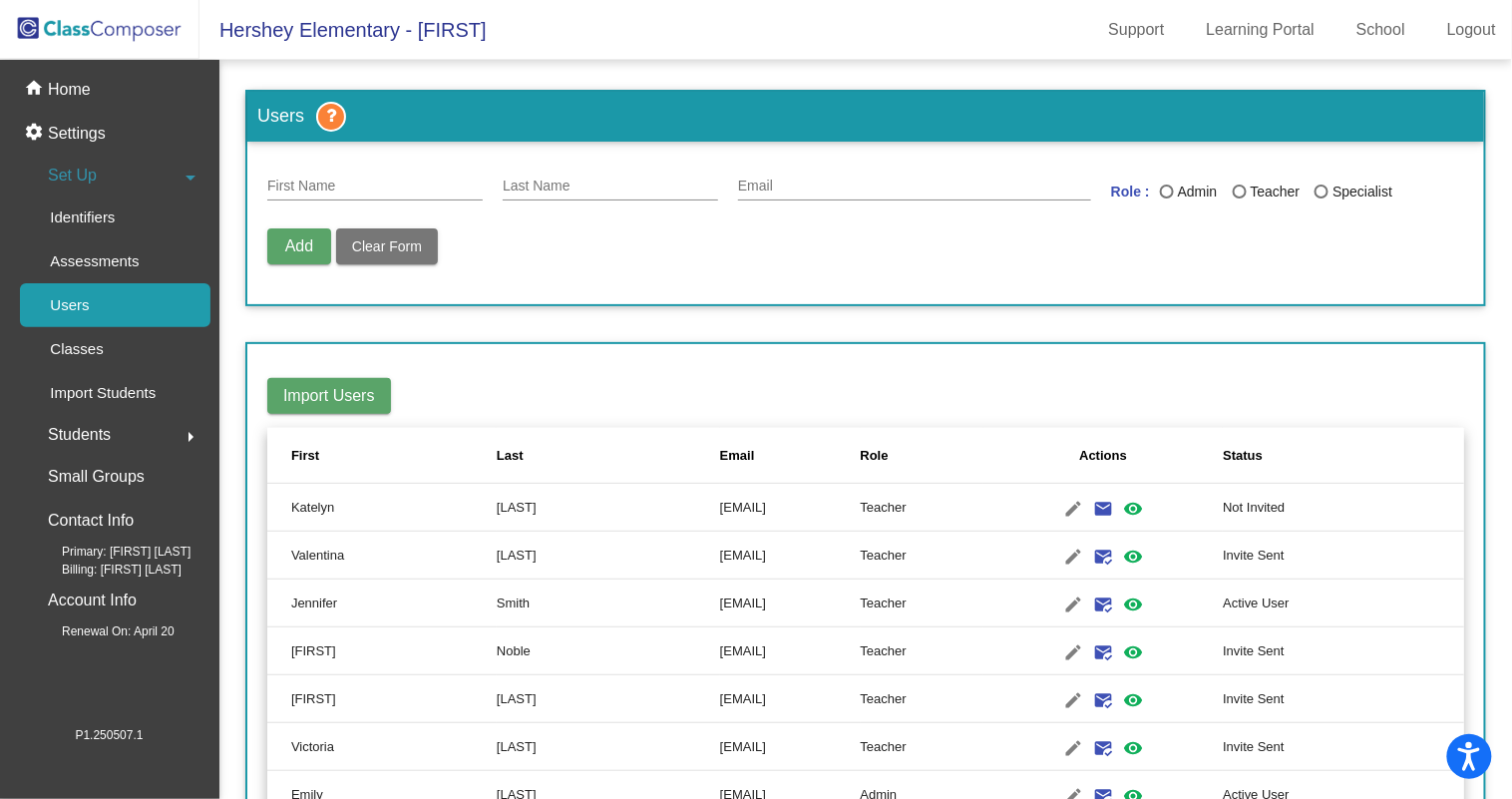 click on "First Name" at bounding box center [375, 187] 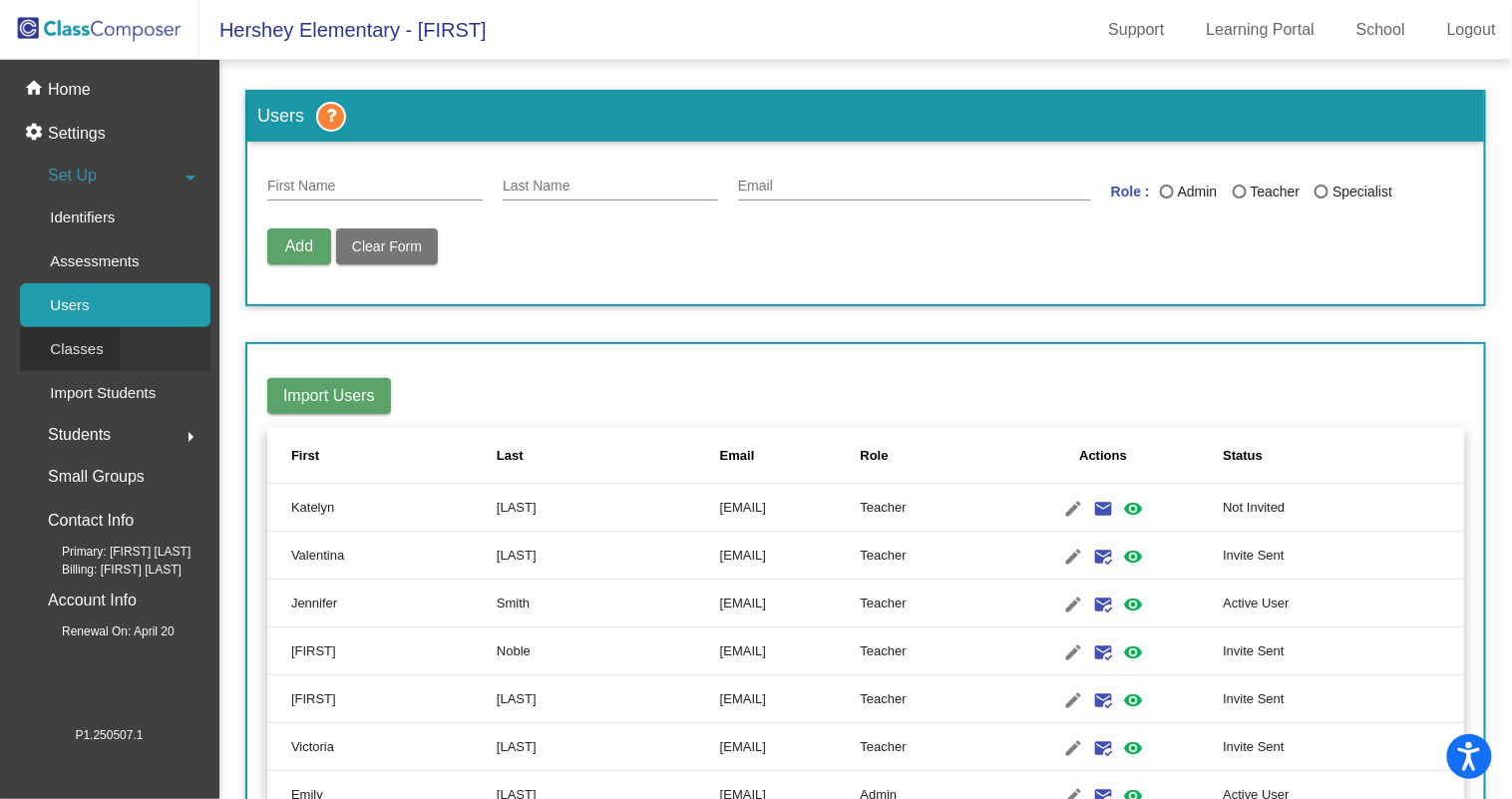 click on "Classes" 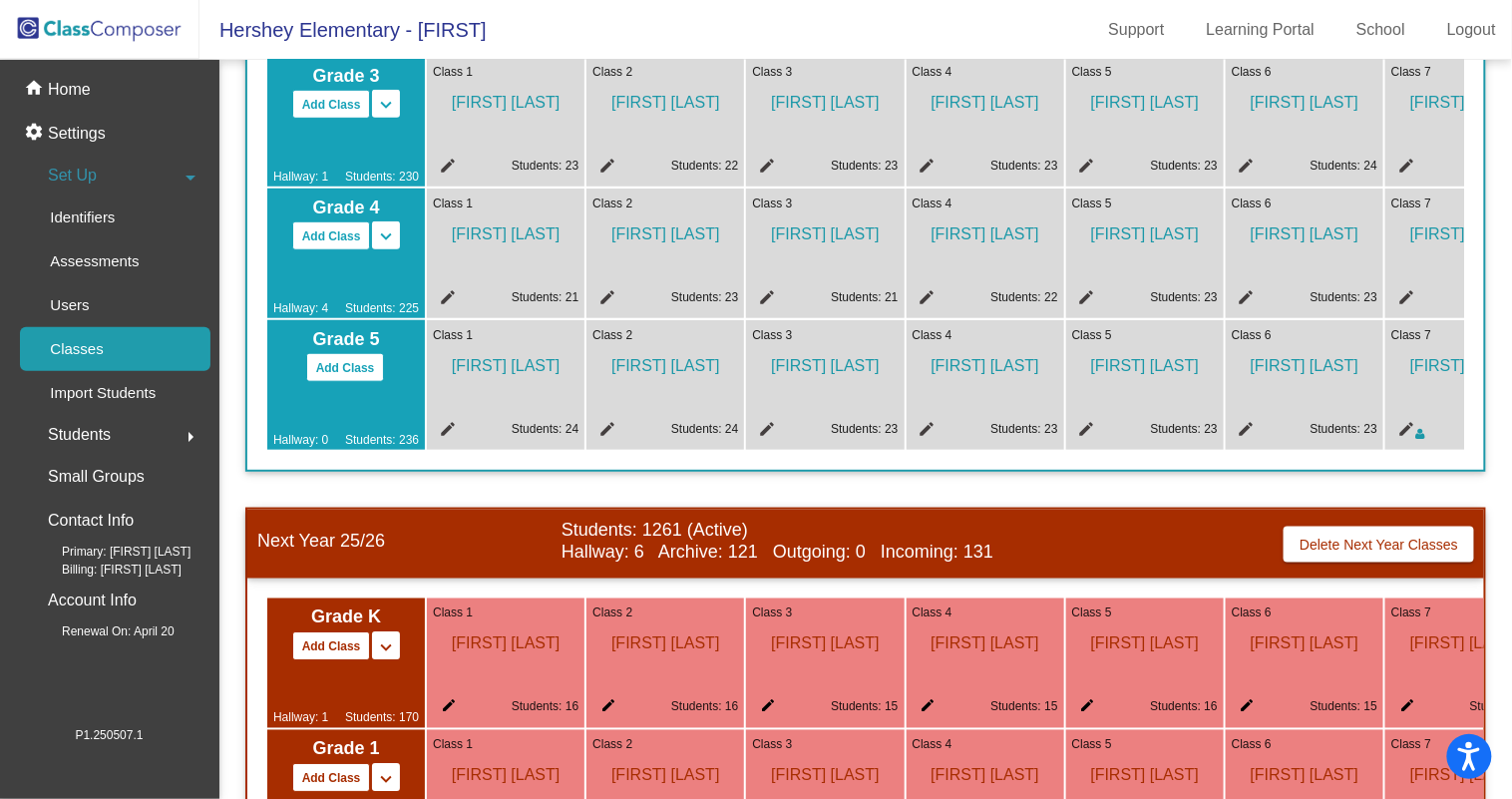 scroll, scrollTop: 546, scrollLeft: 0, axis: vertical 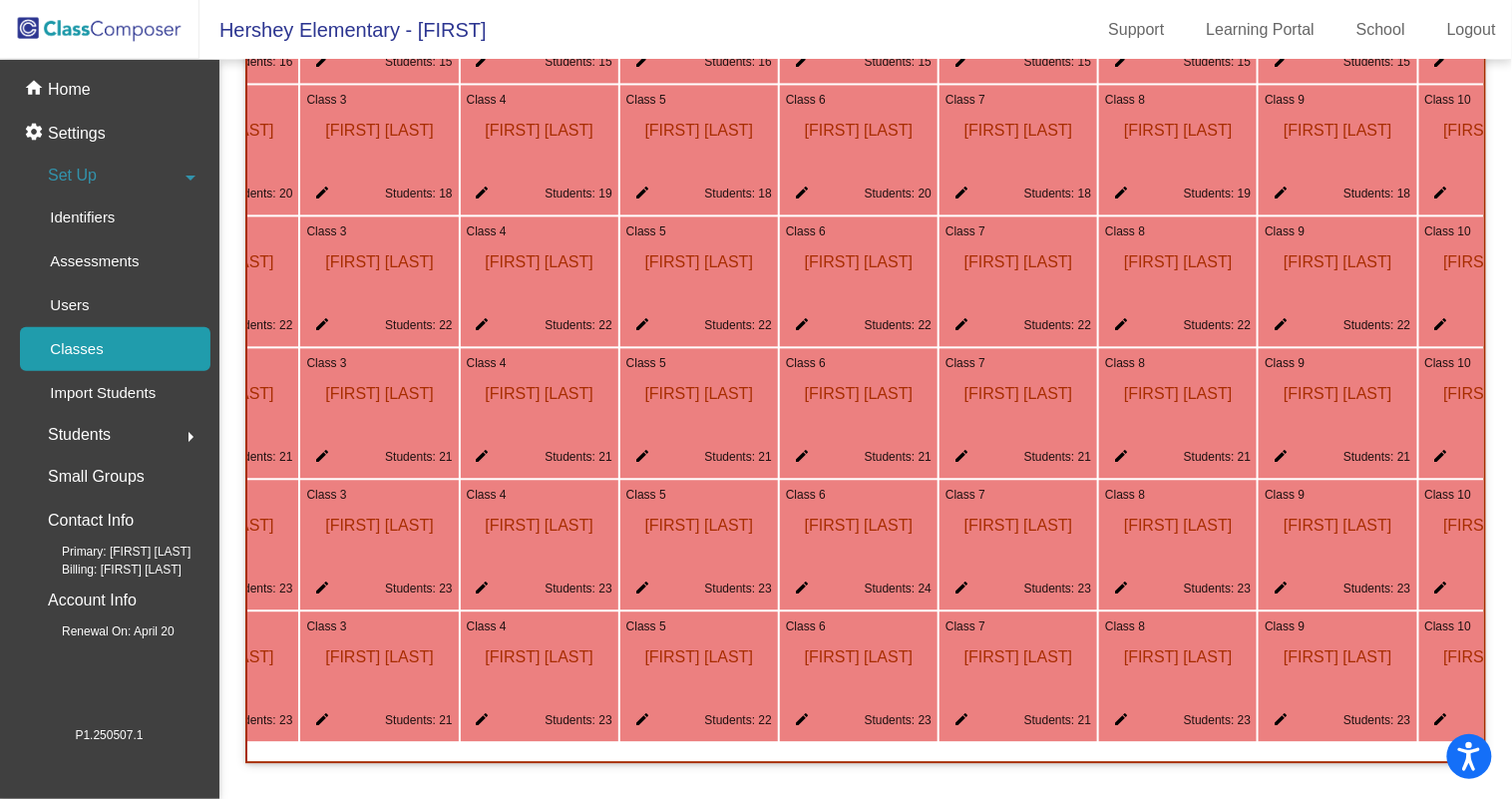 click on "edit" 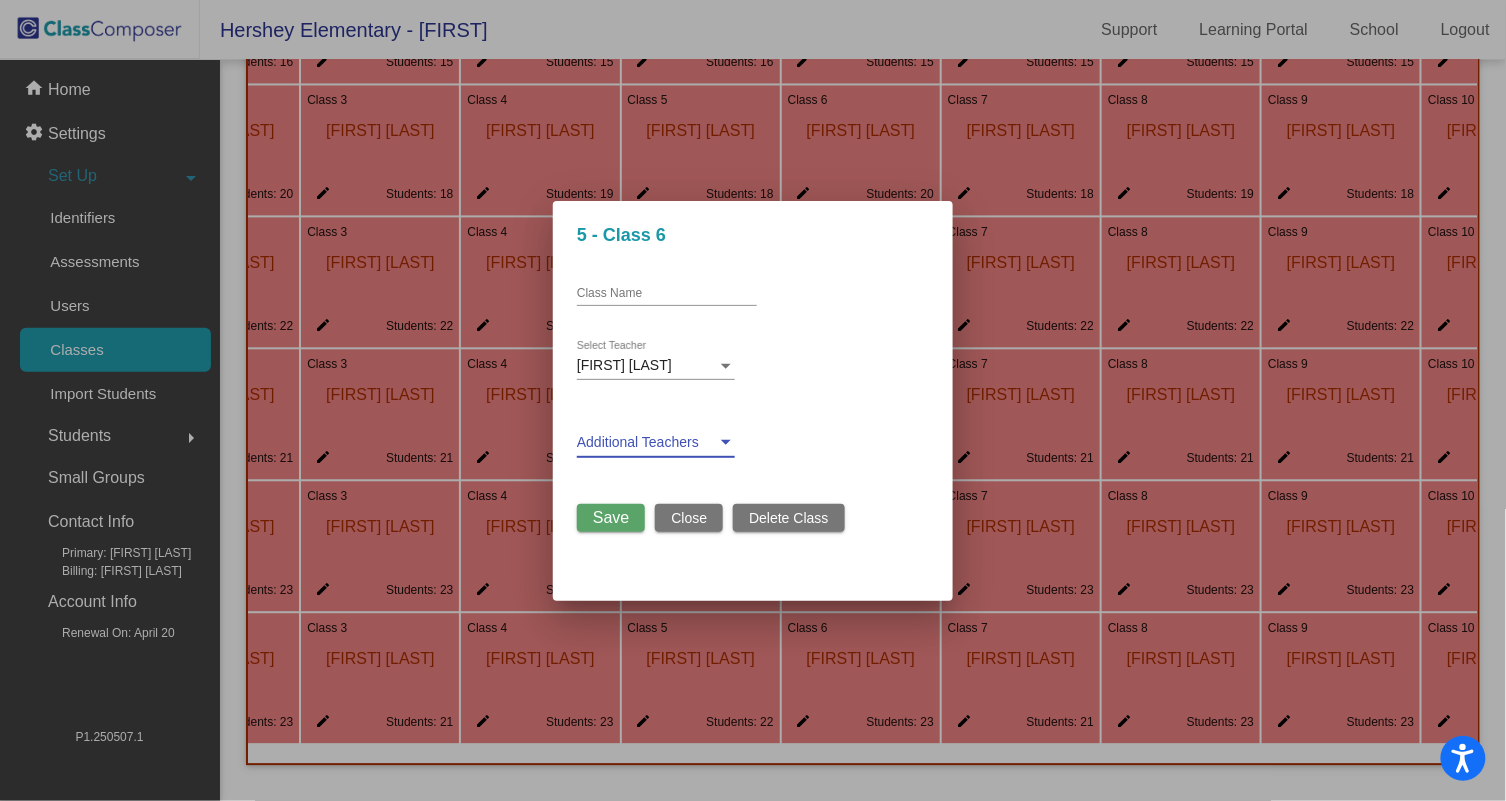 click at bounding box center (647, 443) 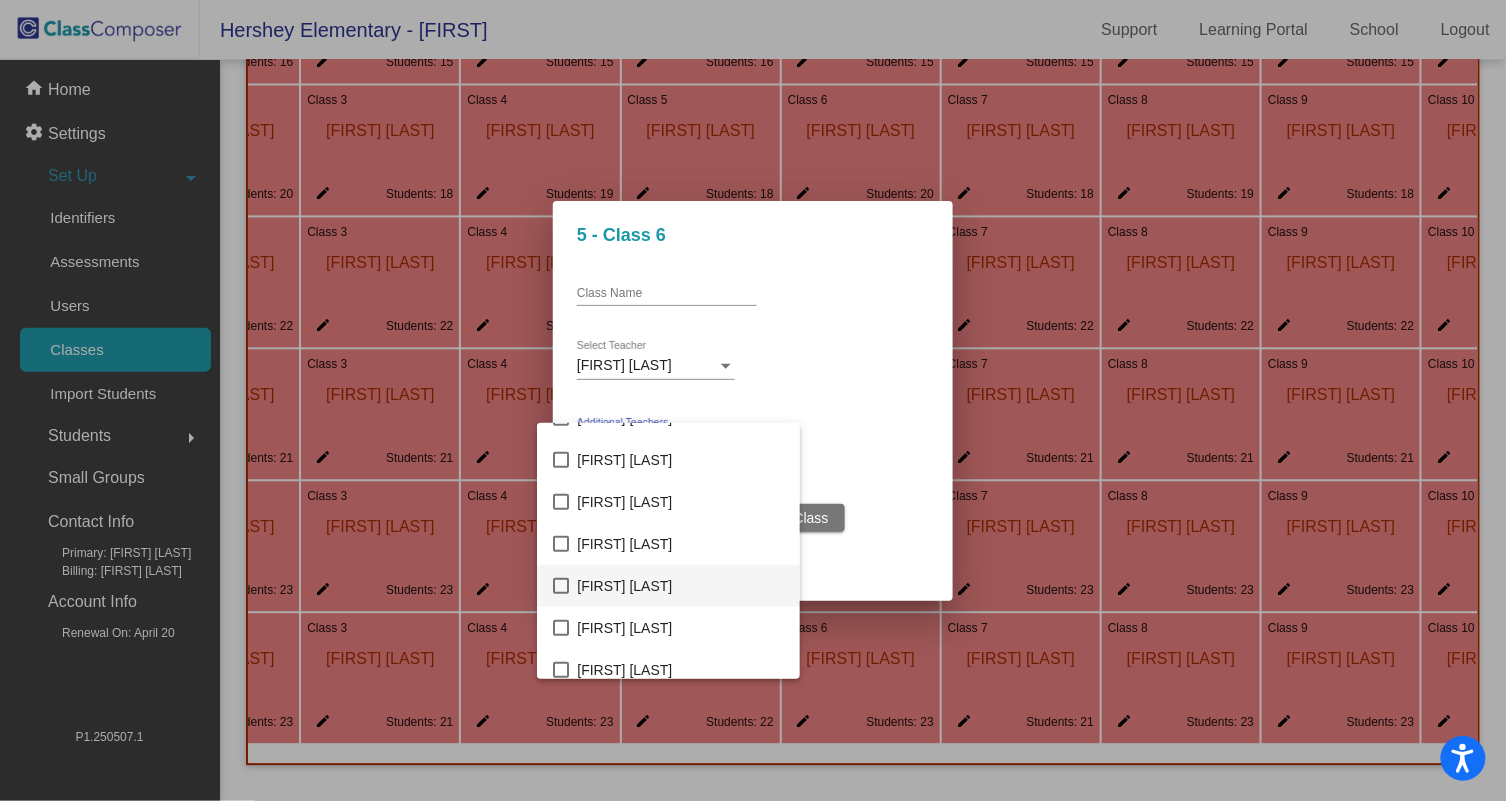 scroll, scrollTop: 2591, scrollLeft: 0, axis: vertical 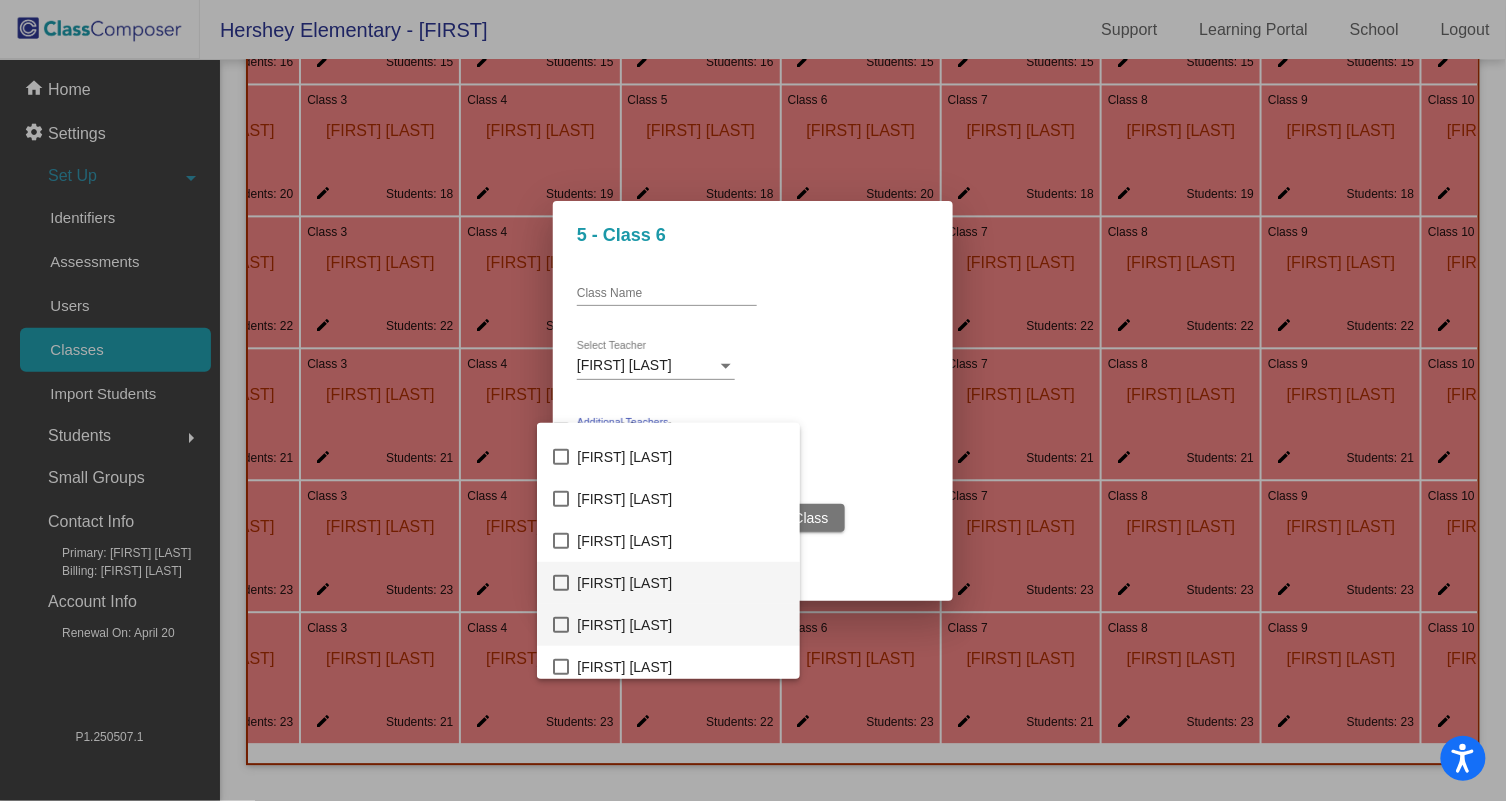 click at bounding box center (561, 625) 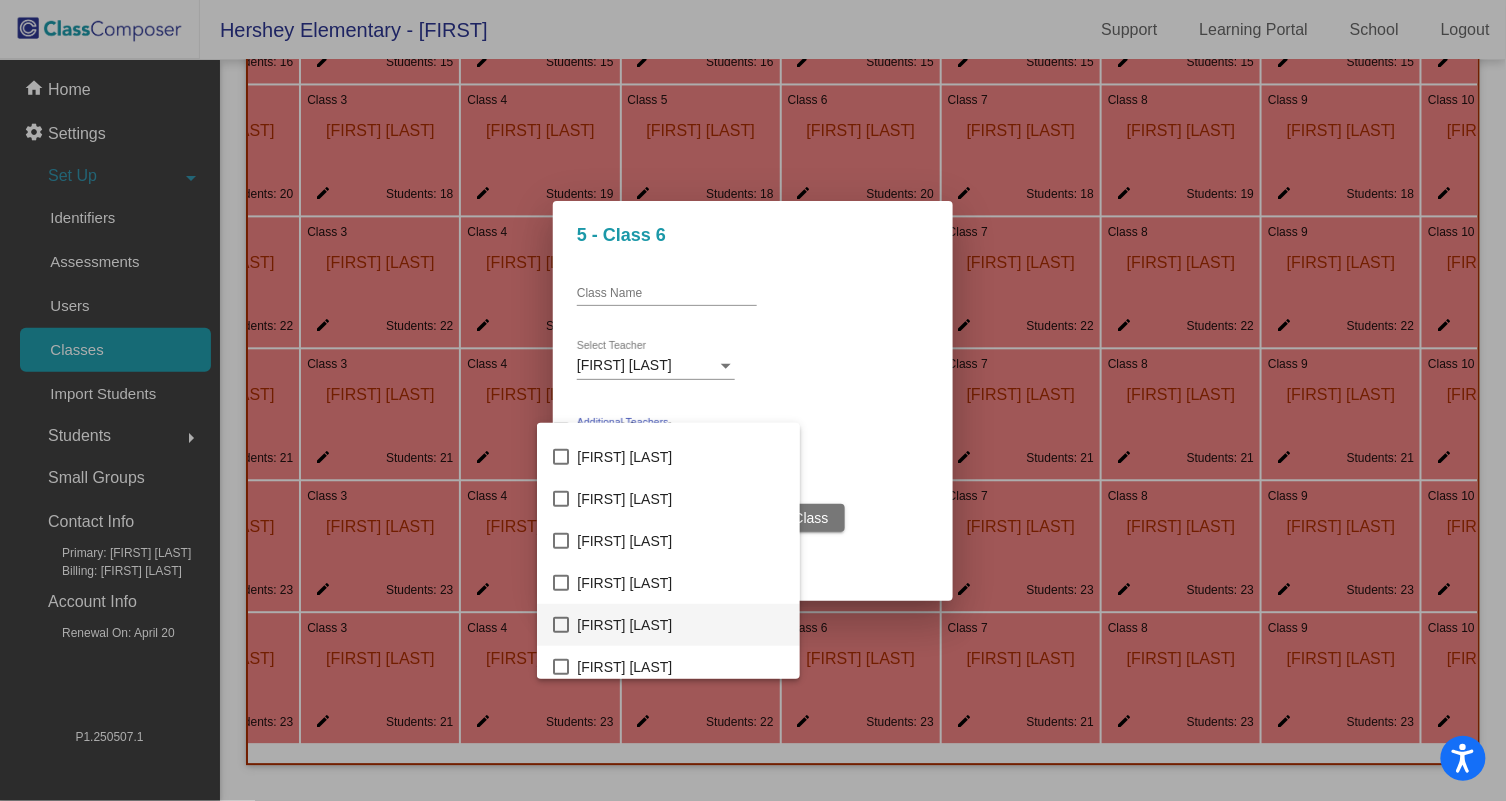 click at bounding box center [561, 625] 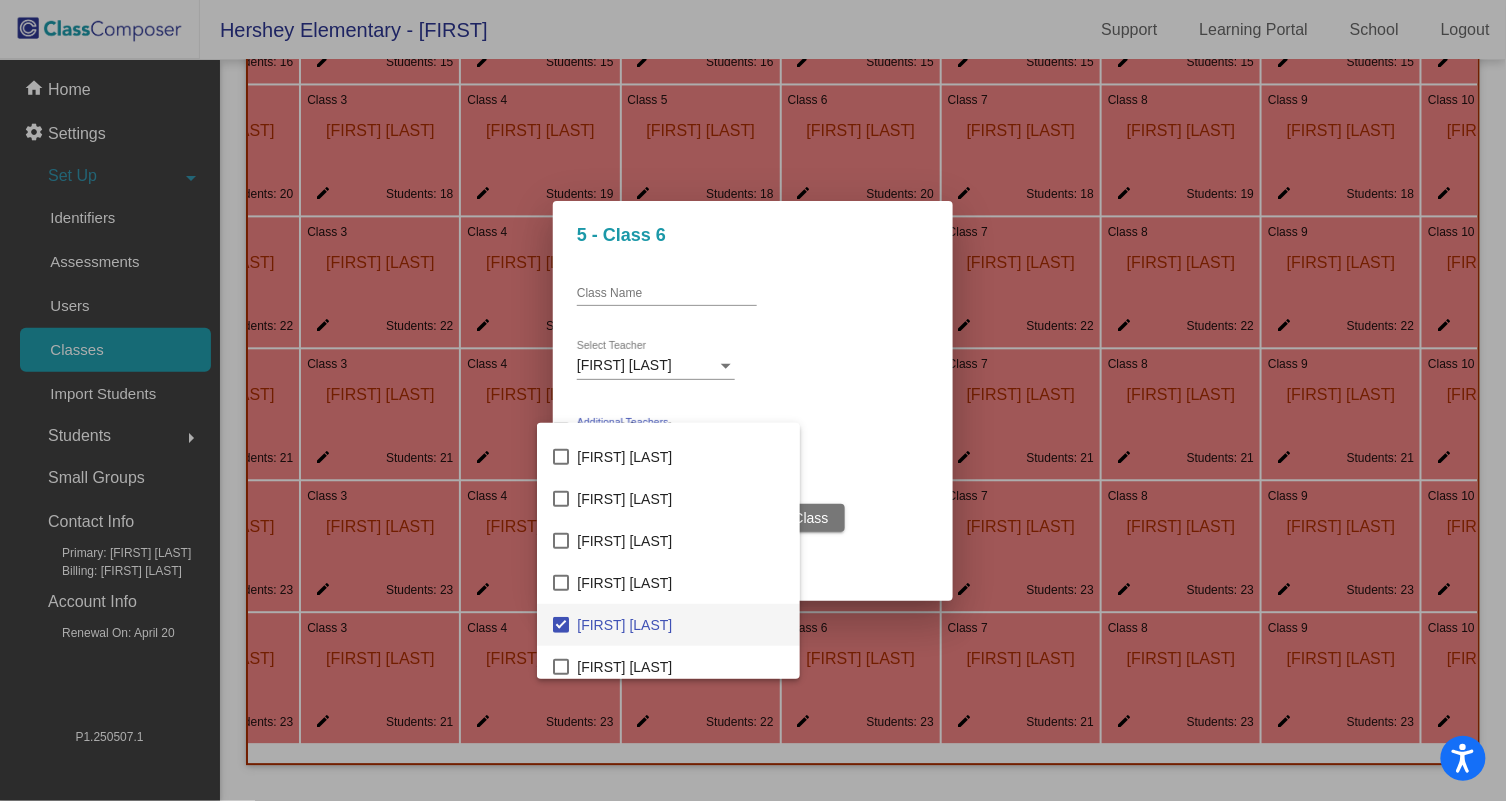 click at bounding box center [753, 400] 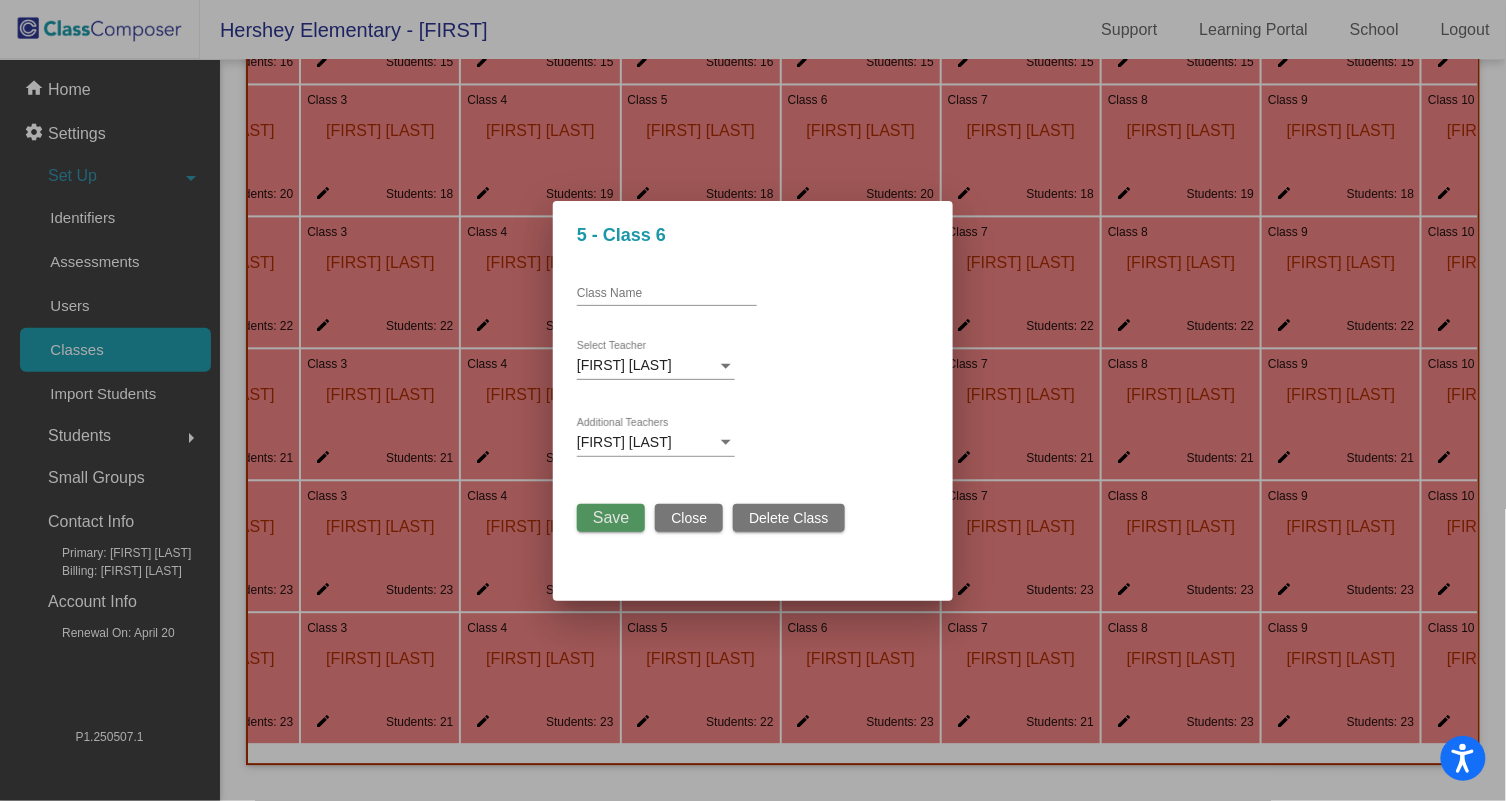 click on "Save" at bounding box center (611, 517) 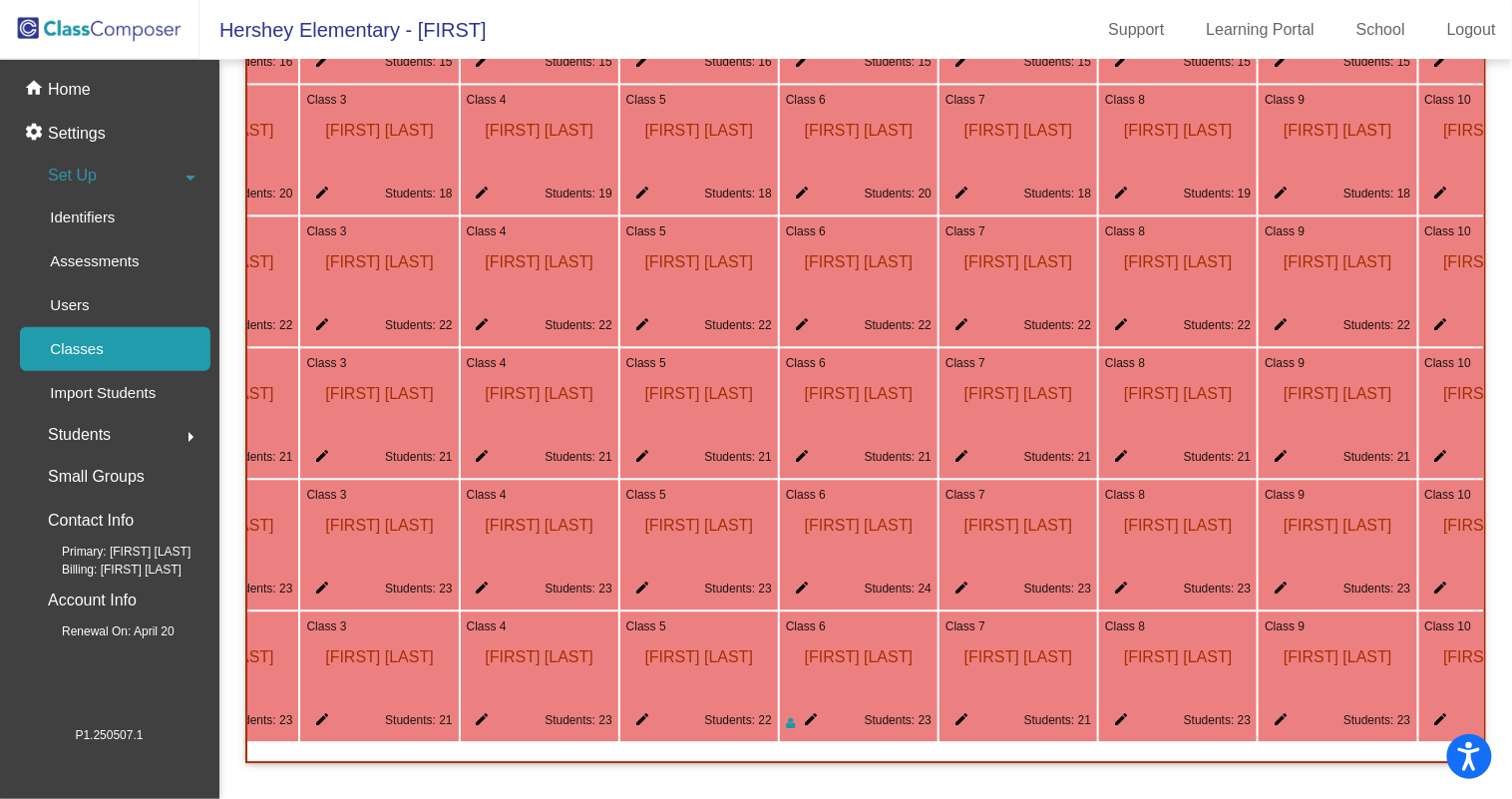 click on "edit" 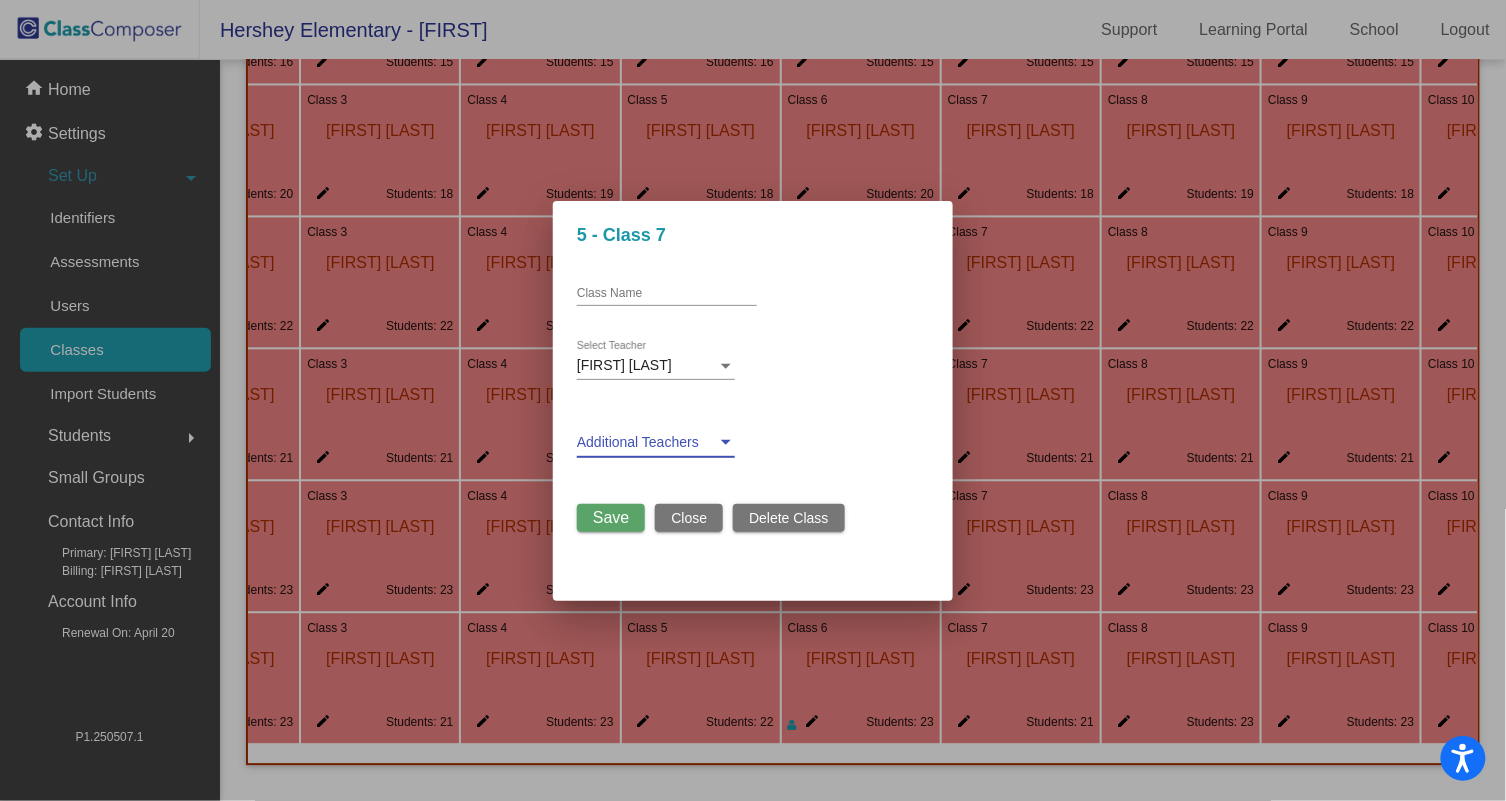 click at bounding box center [647, 443] 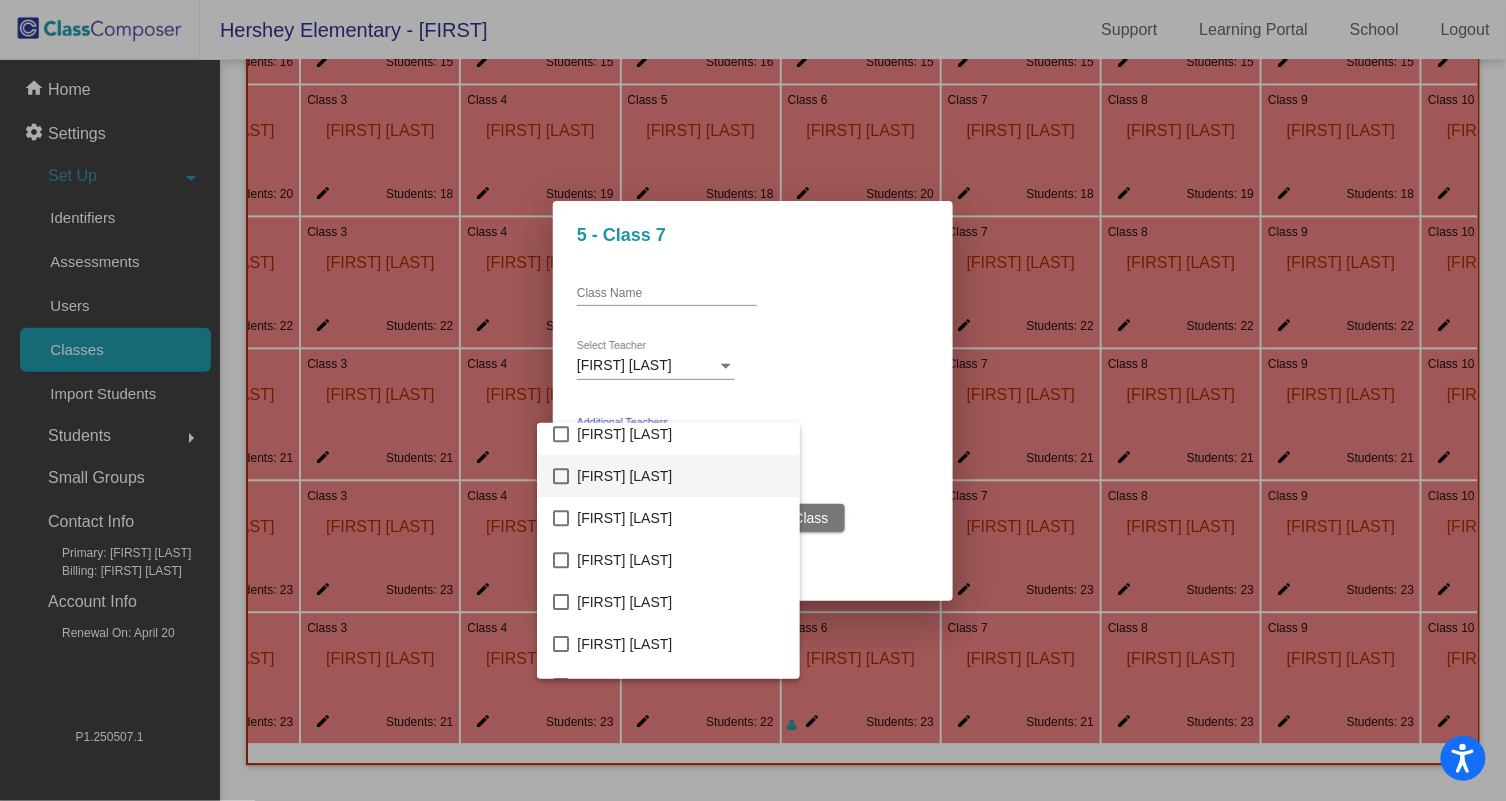 scroll, scrollTop: 1822, scrollLeft: 0, axis: vertical 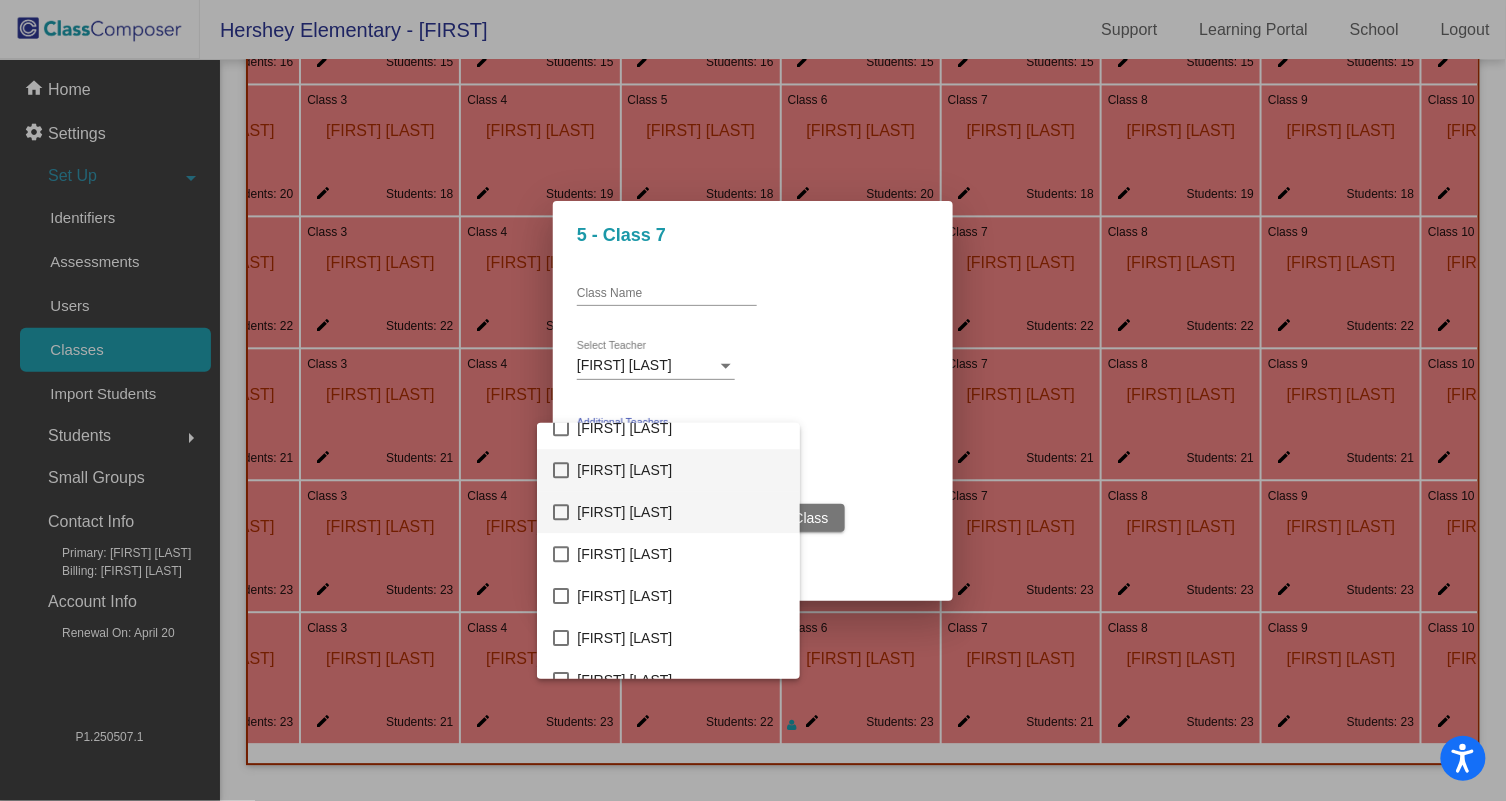 click at bounding box center [561, 512] 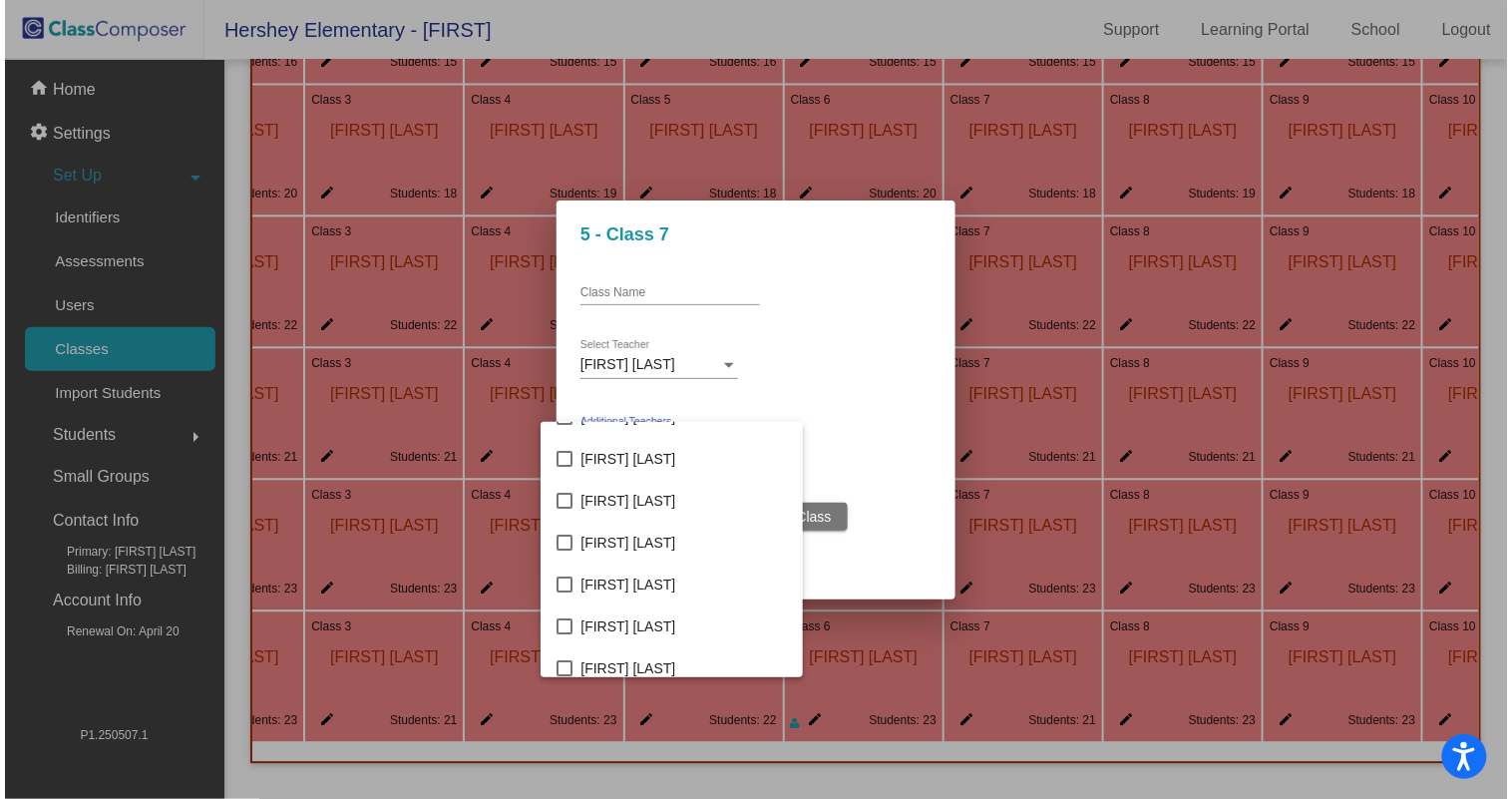 scroll, scrollTop: 2206, scrollLeft: 0, axis: vertical 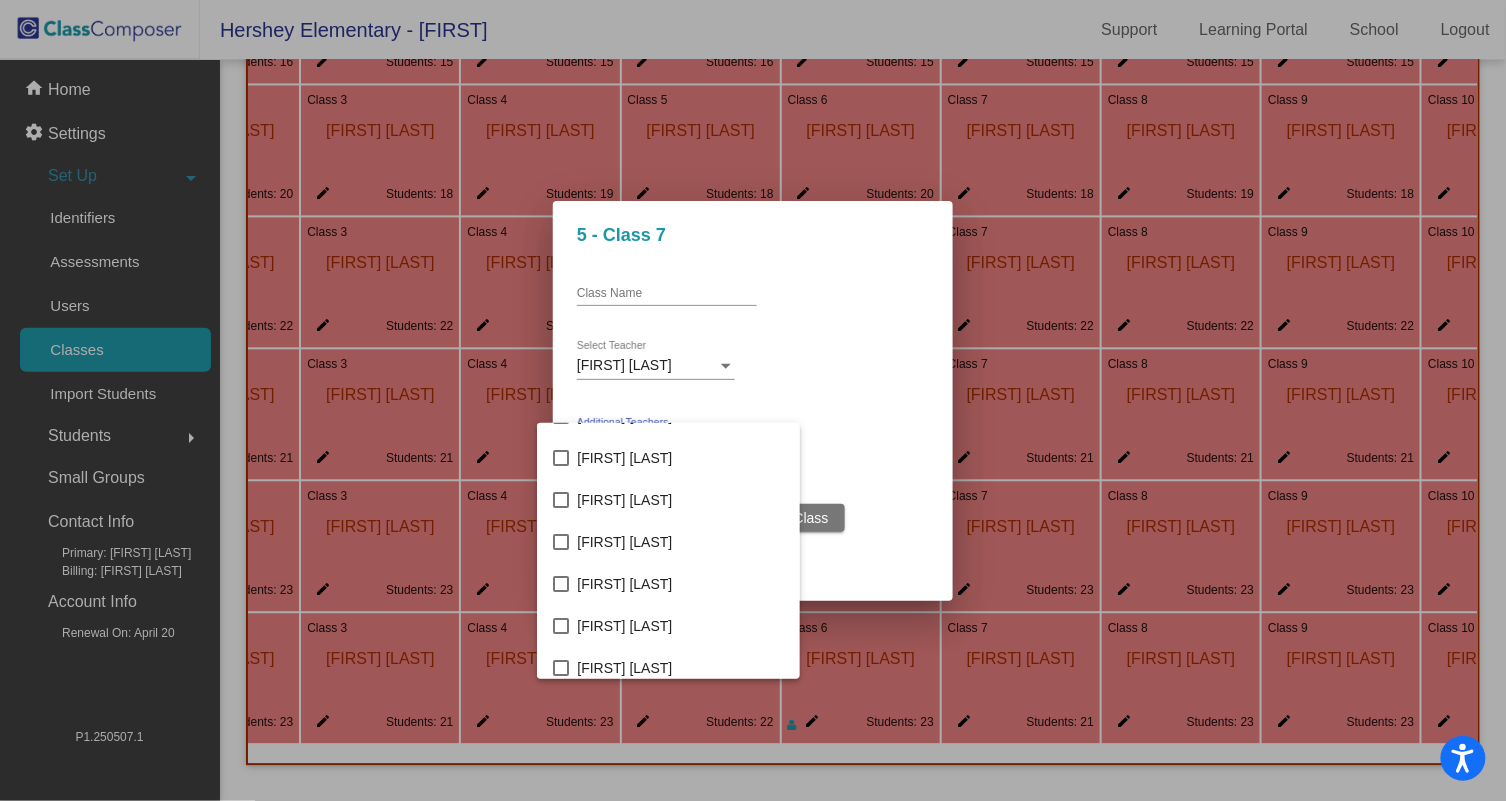 click at bounding box center (753, 400) 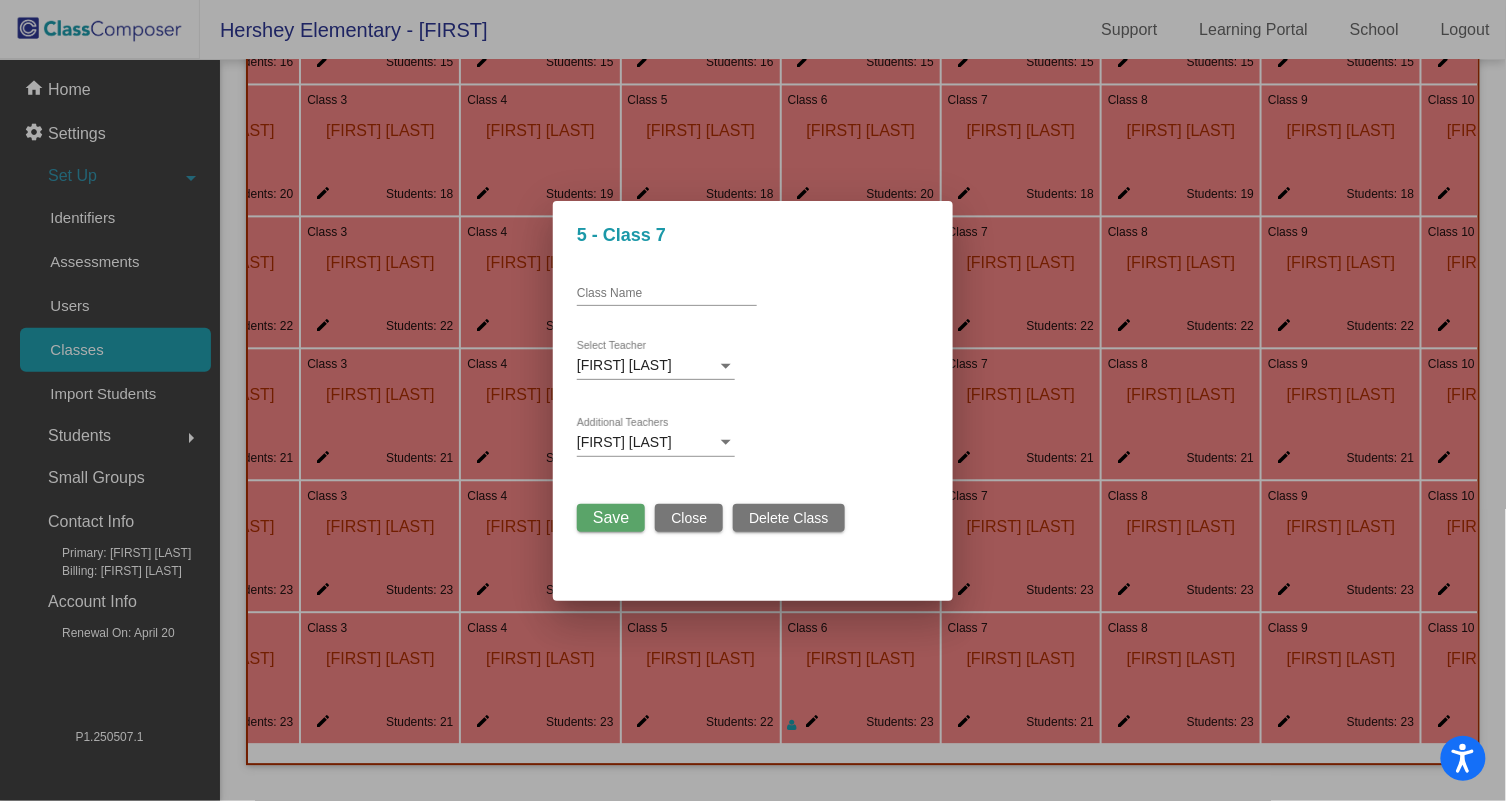 click on "Save" at bounding box center [611, 517] 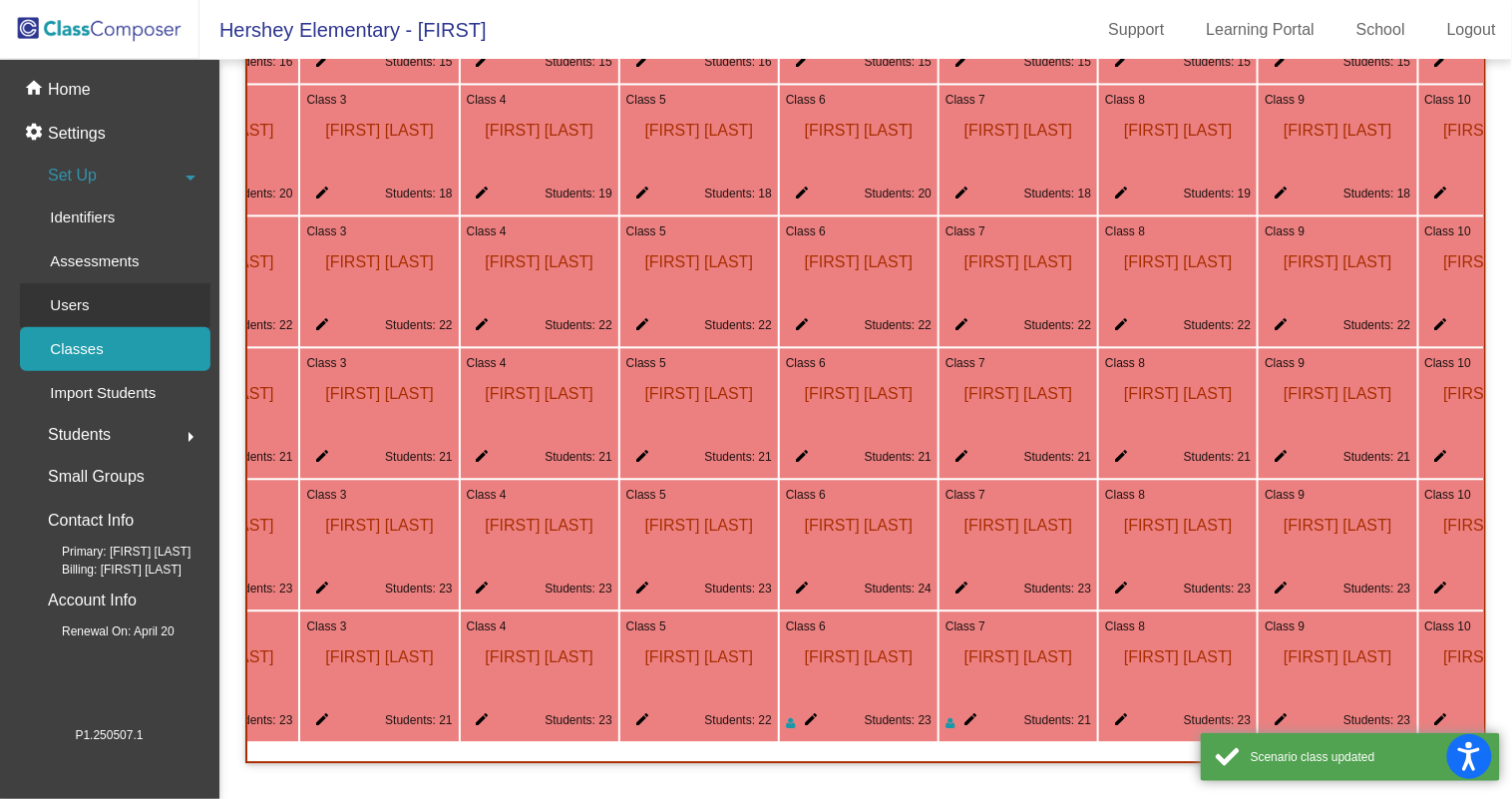 click on "Users" 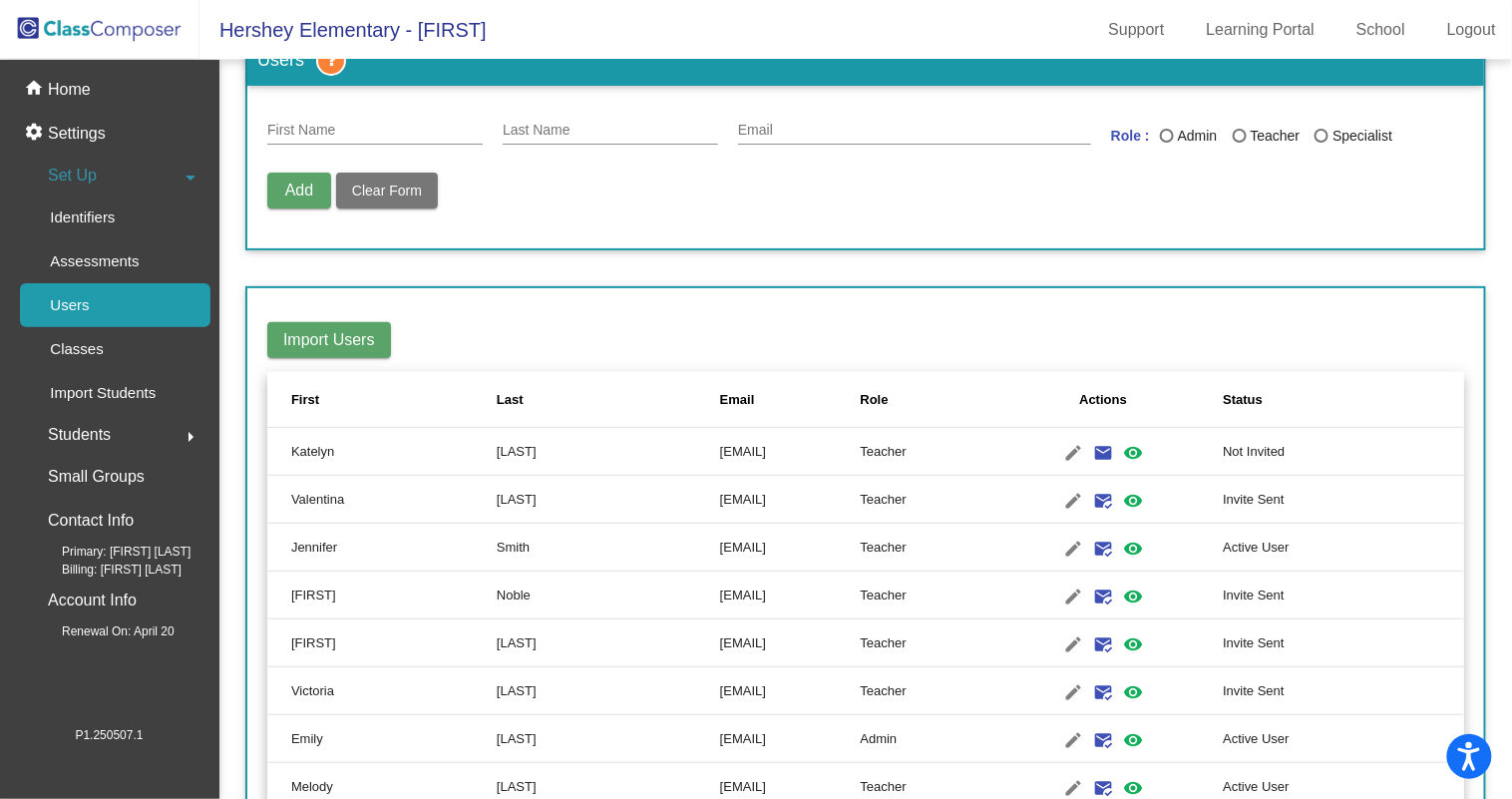 scroll, scrollTop: 63, scrollLeft: 0, axis: vertical 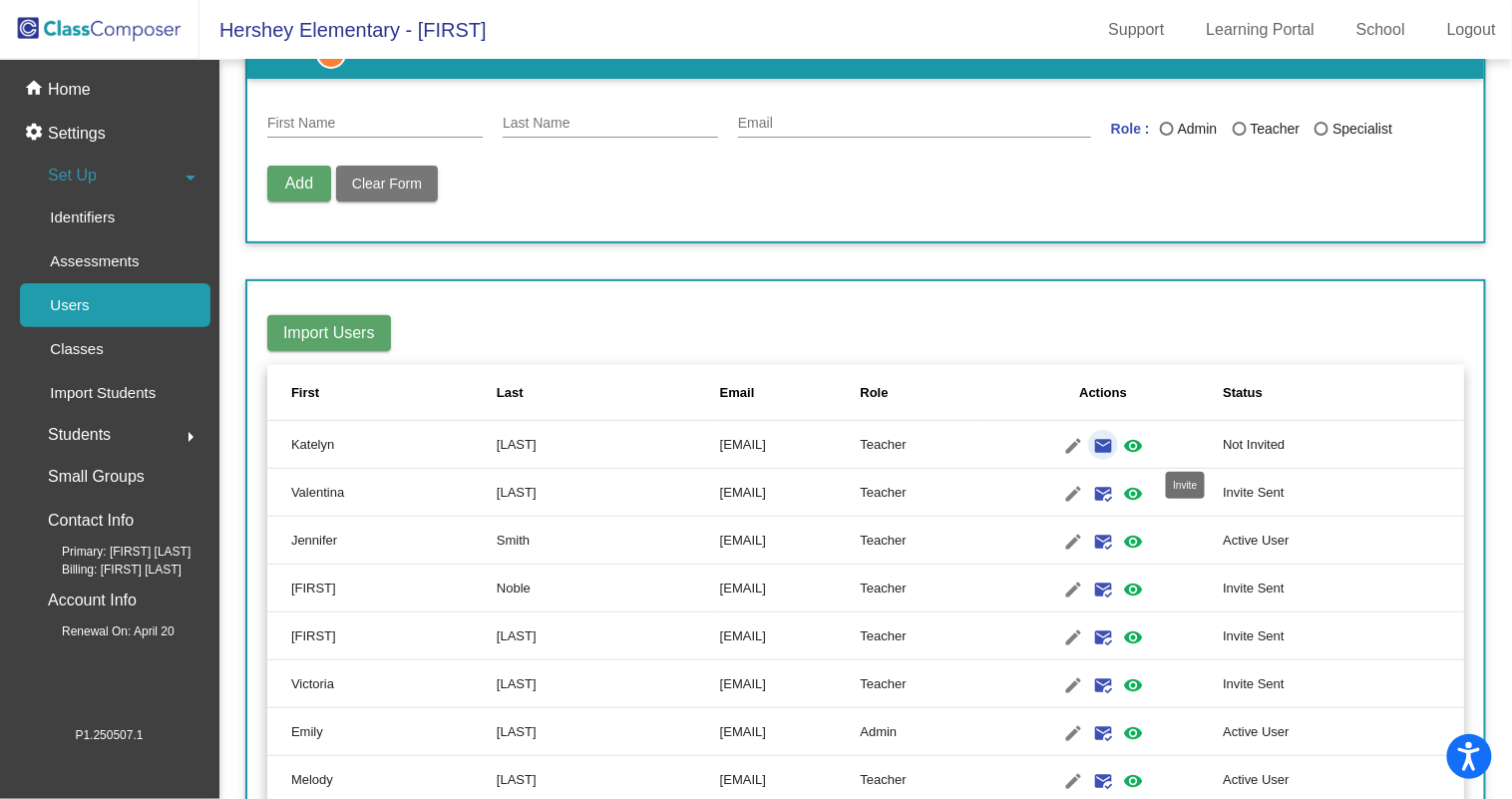 click on "email" 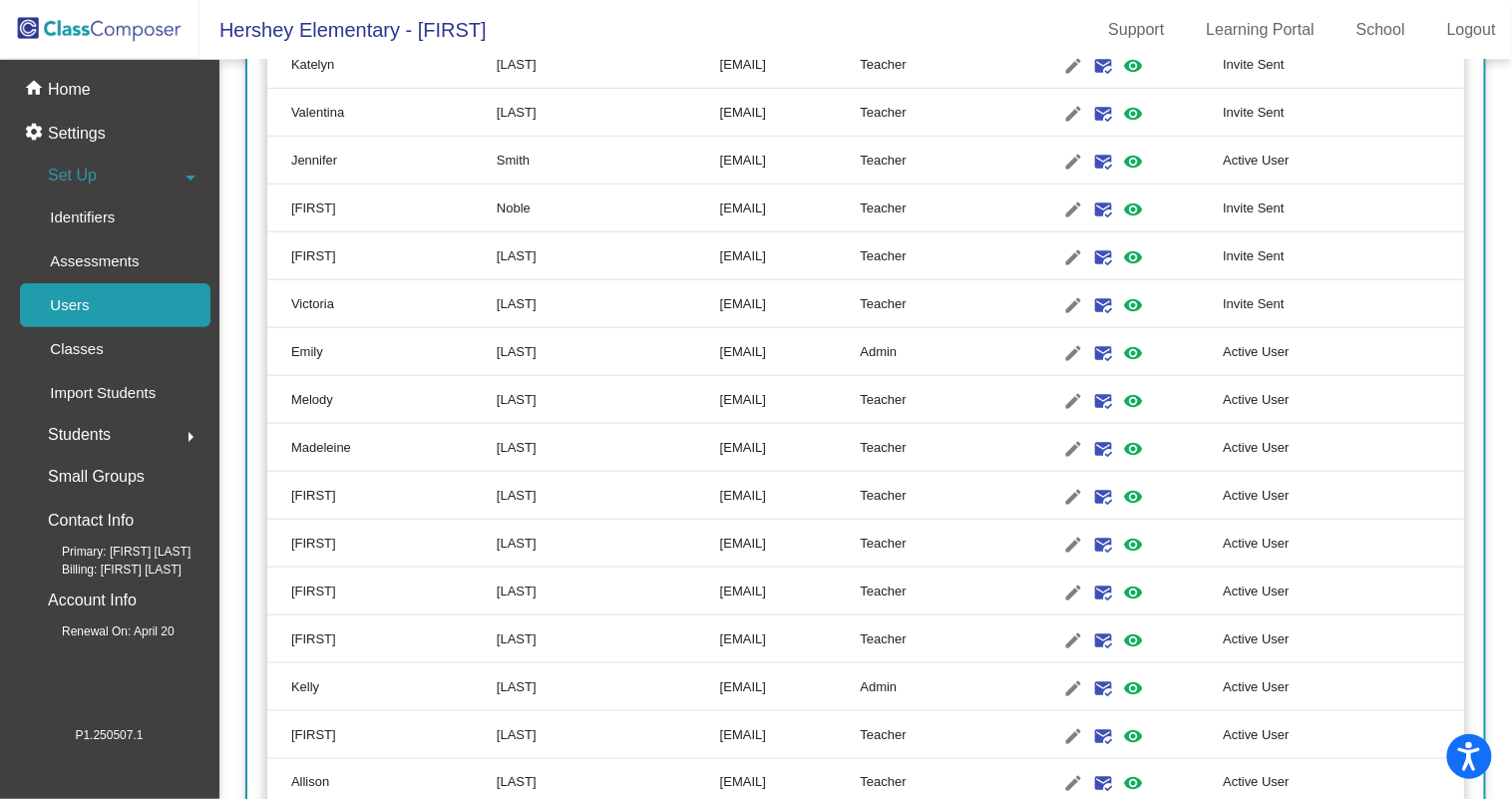 scroll, scrollTop: 461, scrollLeft: 0, axis: vertical 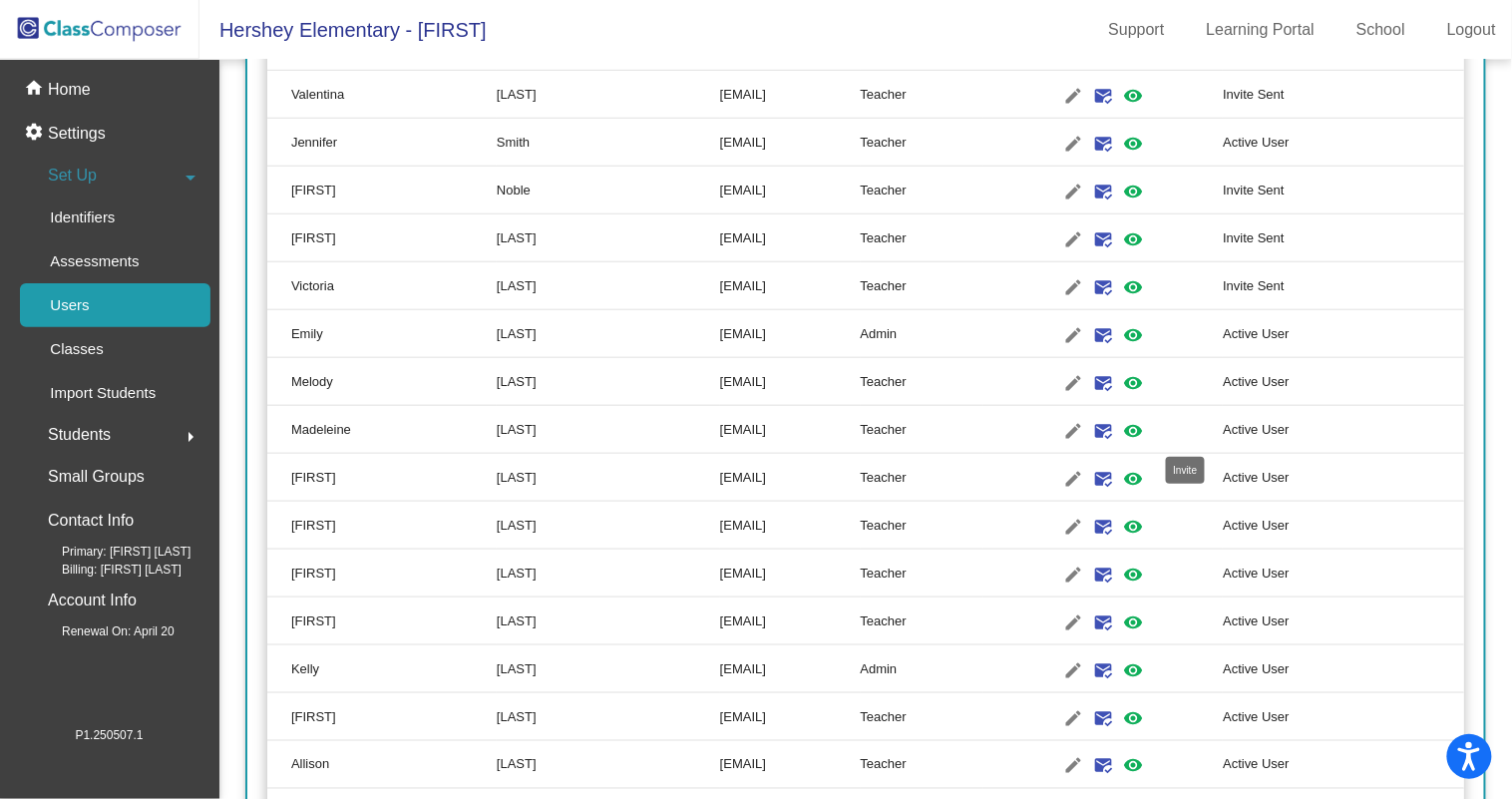 click on "mark_email_read" 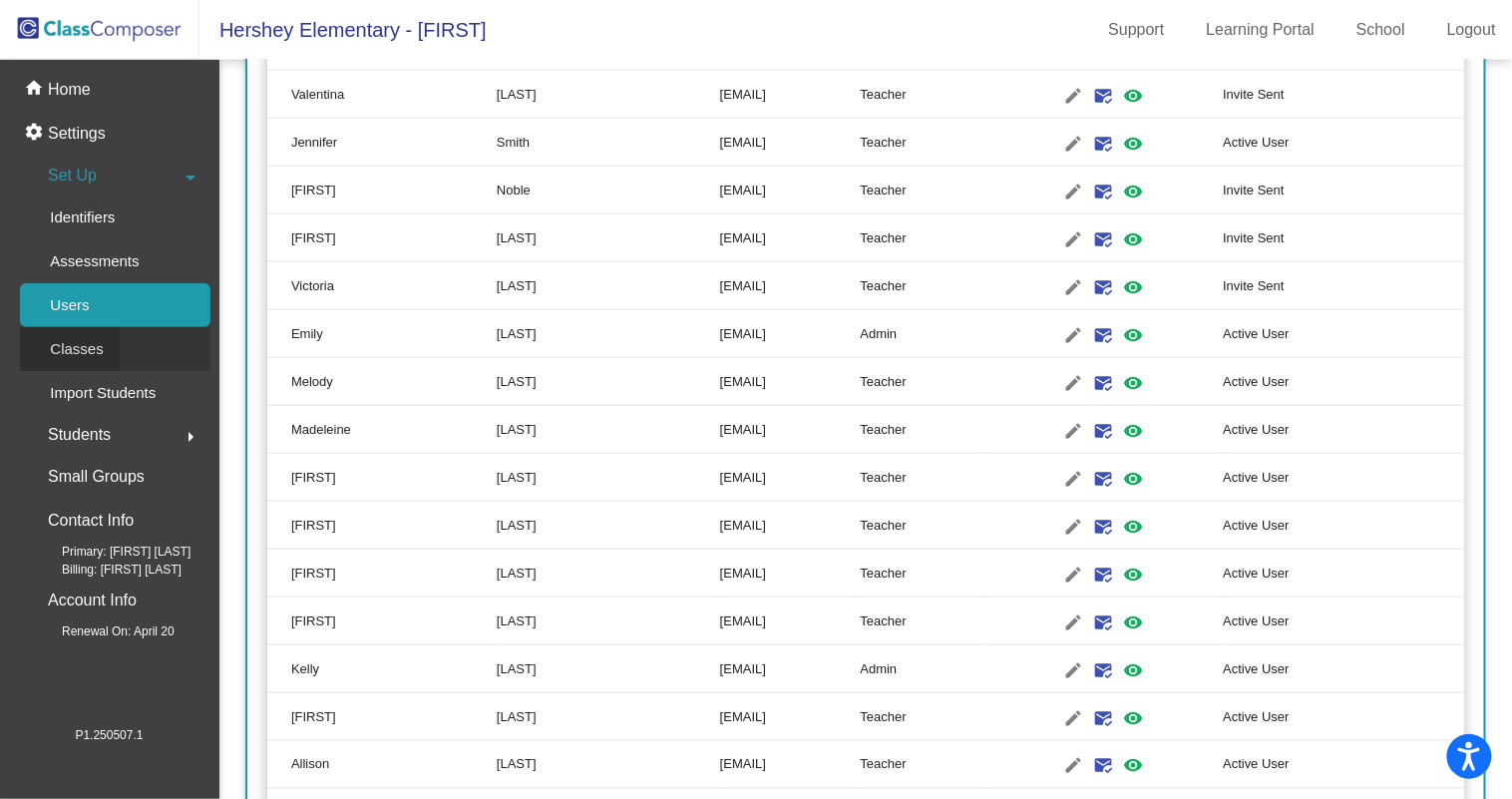 click on "Classes" 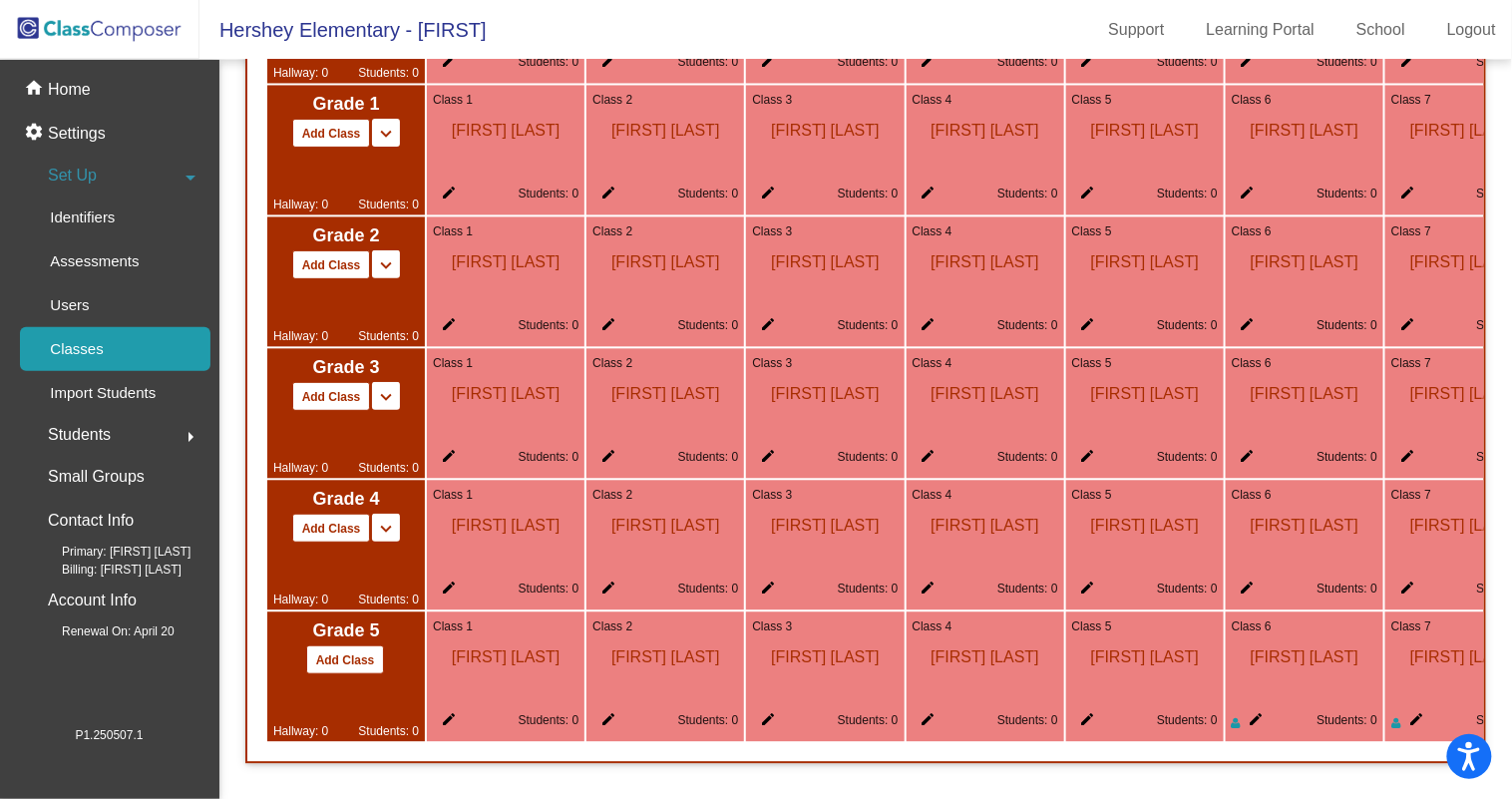 scroll, scrollTop: 1249, scrollLeft: 0, axis: vertical 